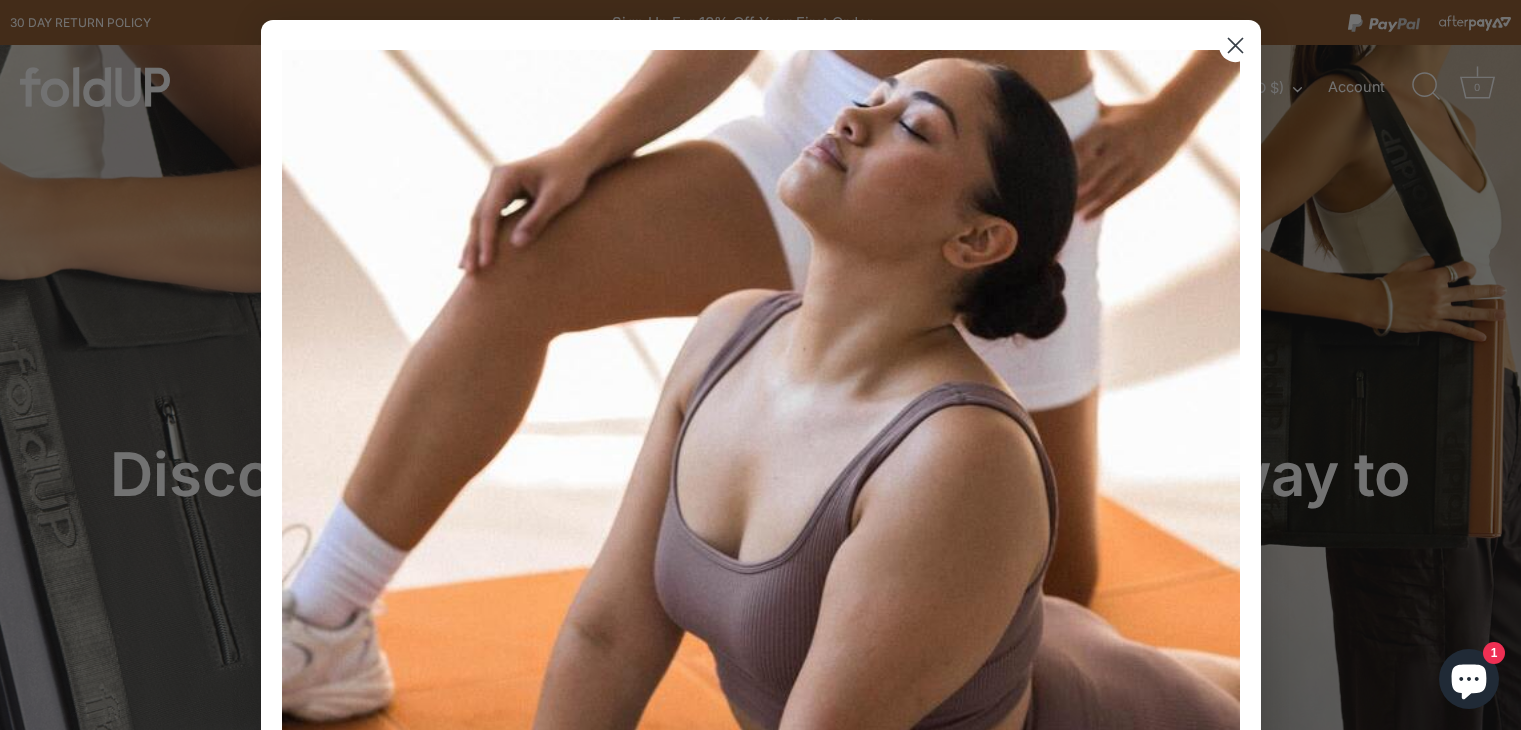 scroll, scrollTop: 0, scrollLeft: 0, axis: both 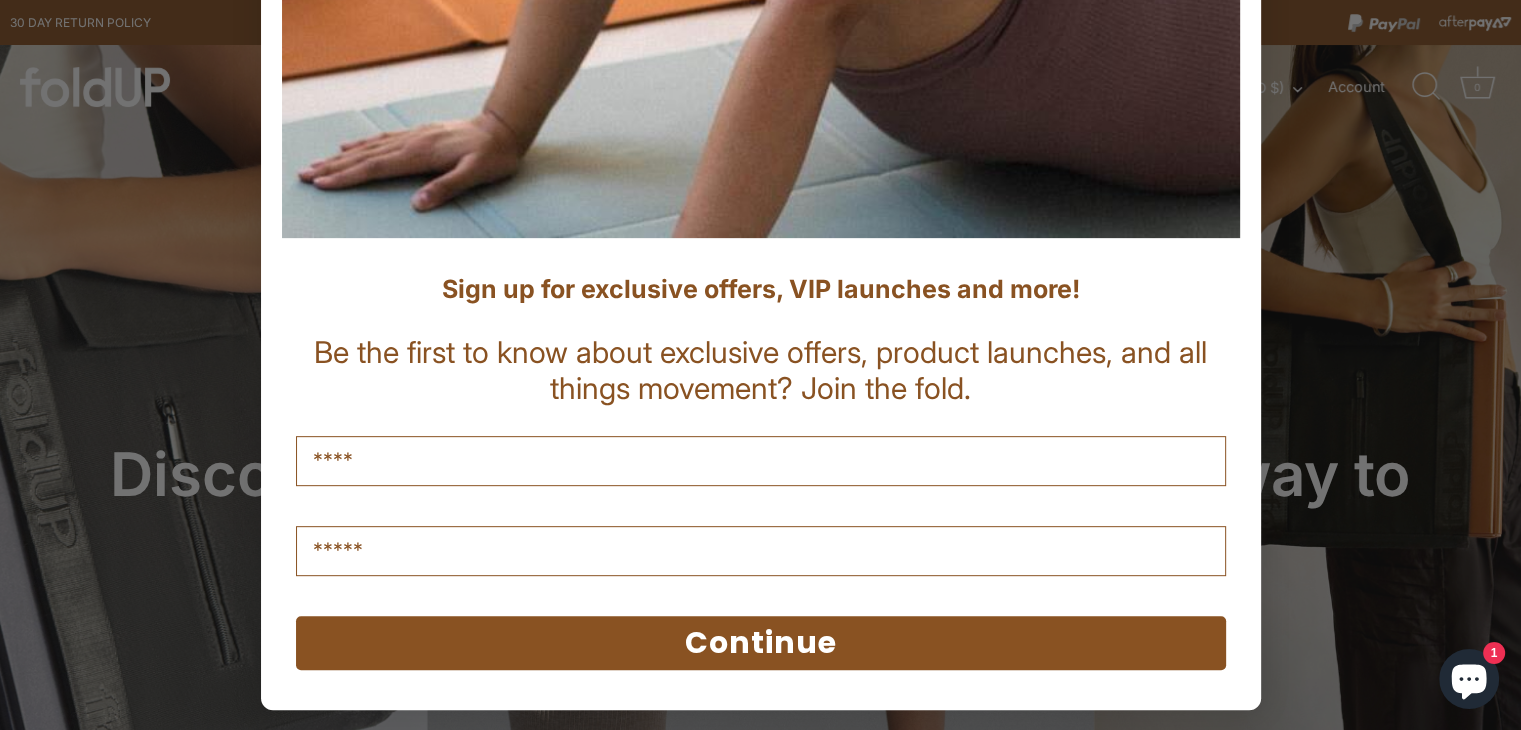click on "Close dialog
Sign up for exclusive offers, VIP launches and more!
Be the first to know about exclusive offers, product launches, and all things movement? Join the fold. Continue ******" at bounding box center (760, 365) 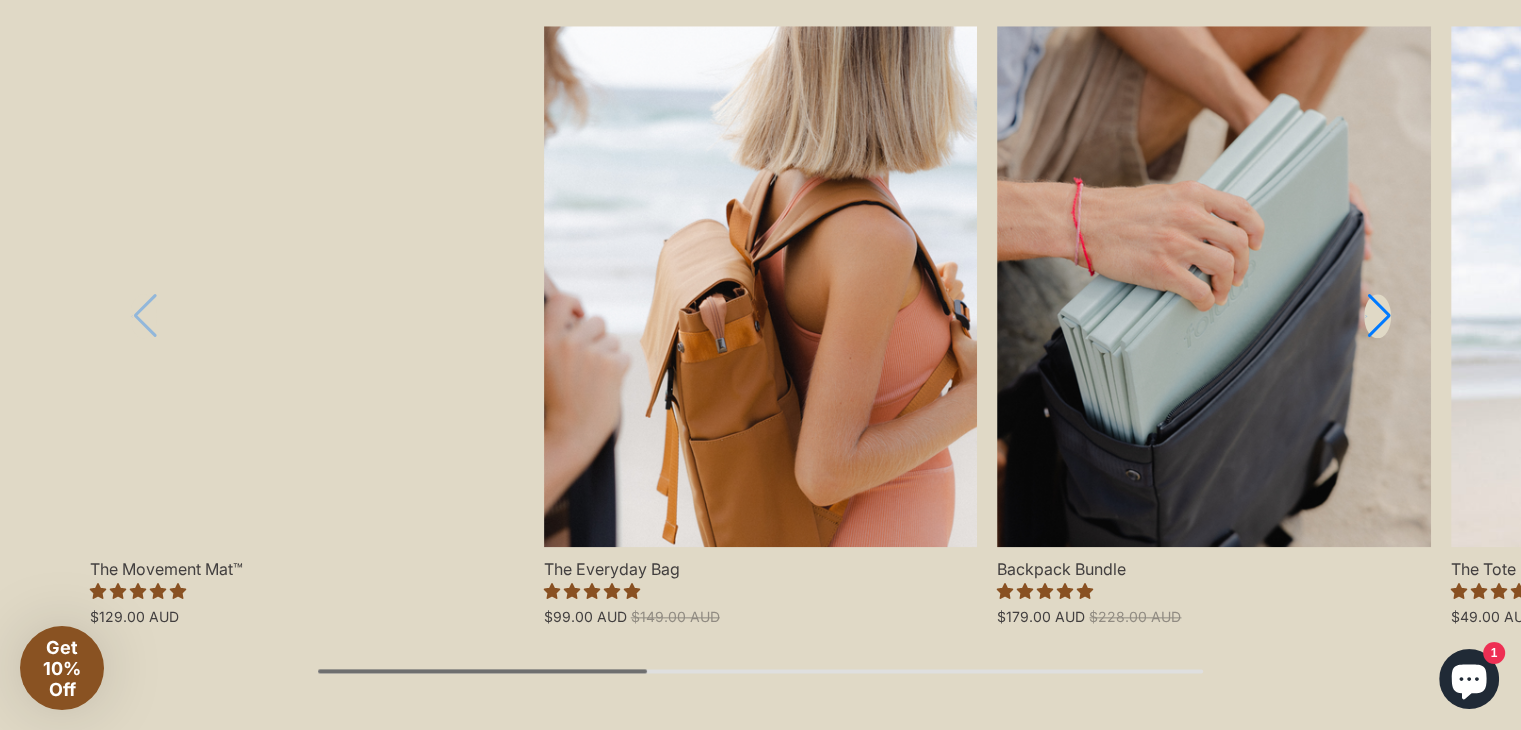 scroll, scrollTop: 2200, scrollLeft: 0, axis: vertical 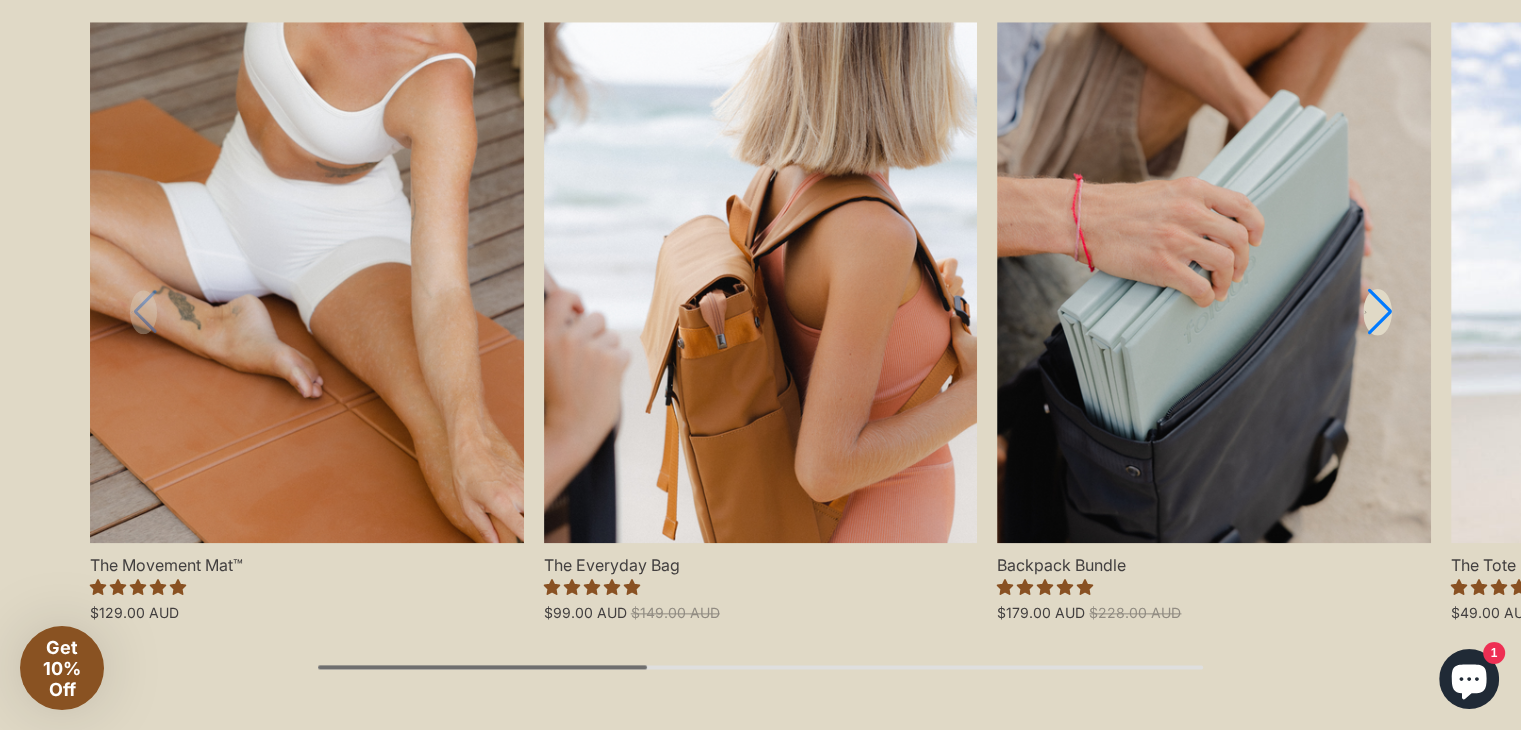 click at bounding box center (1377, 311) 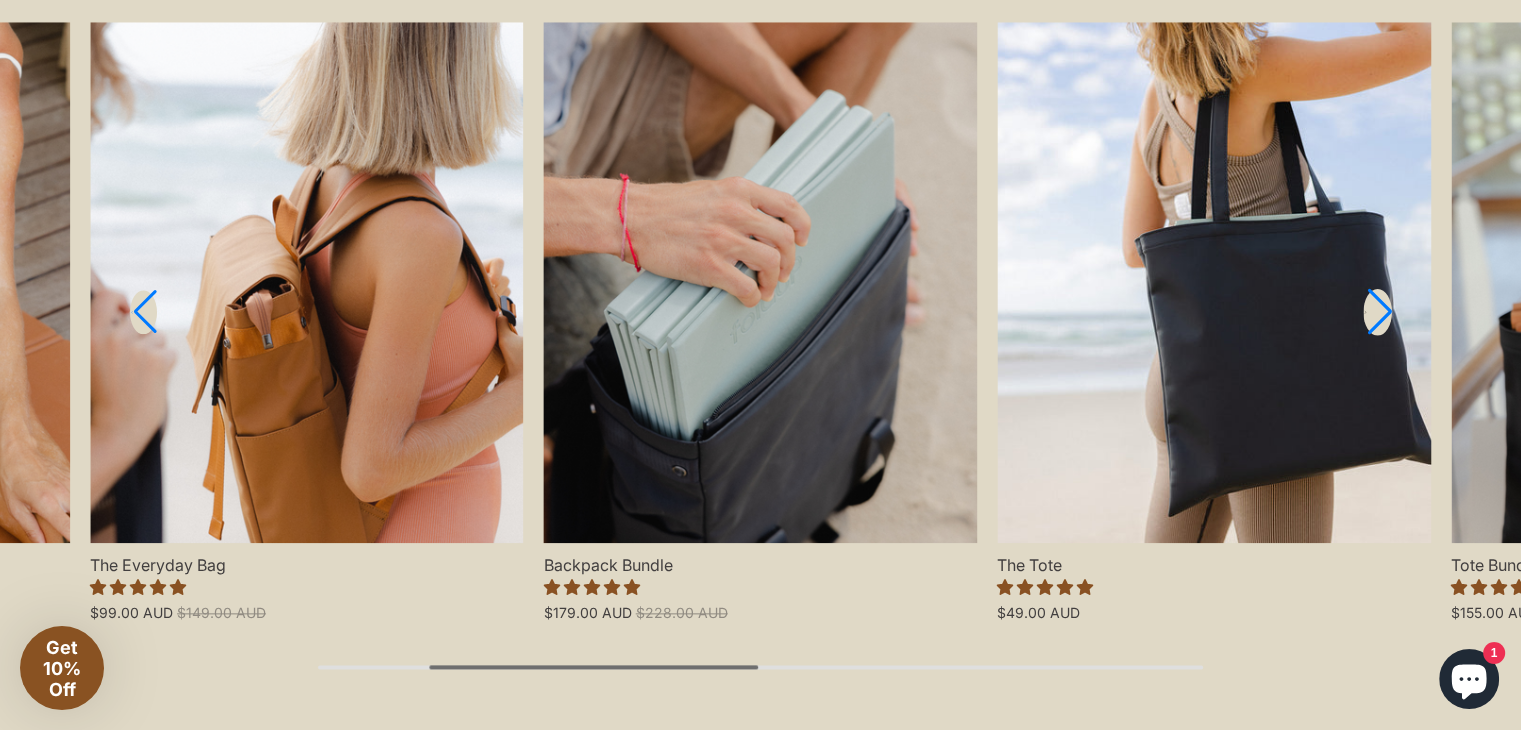click at bounding box center (1377, 311) 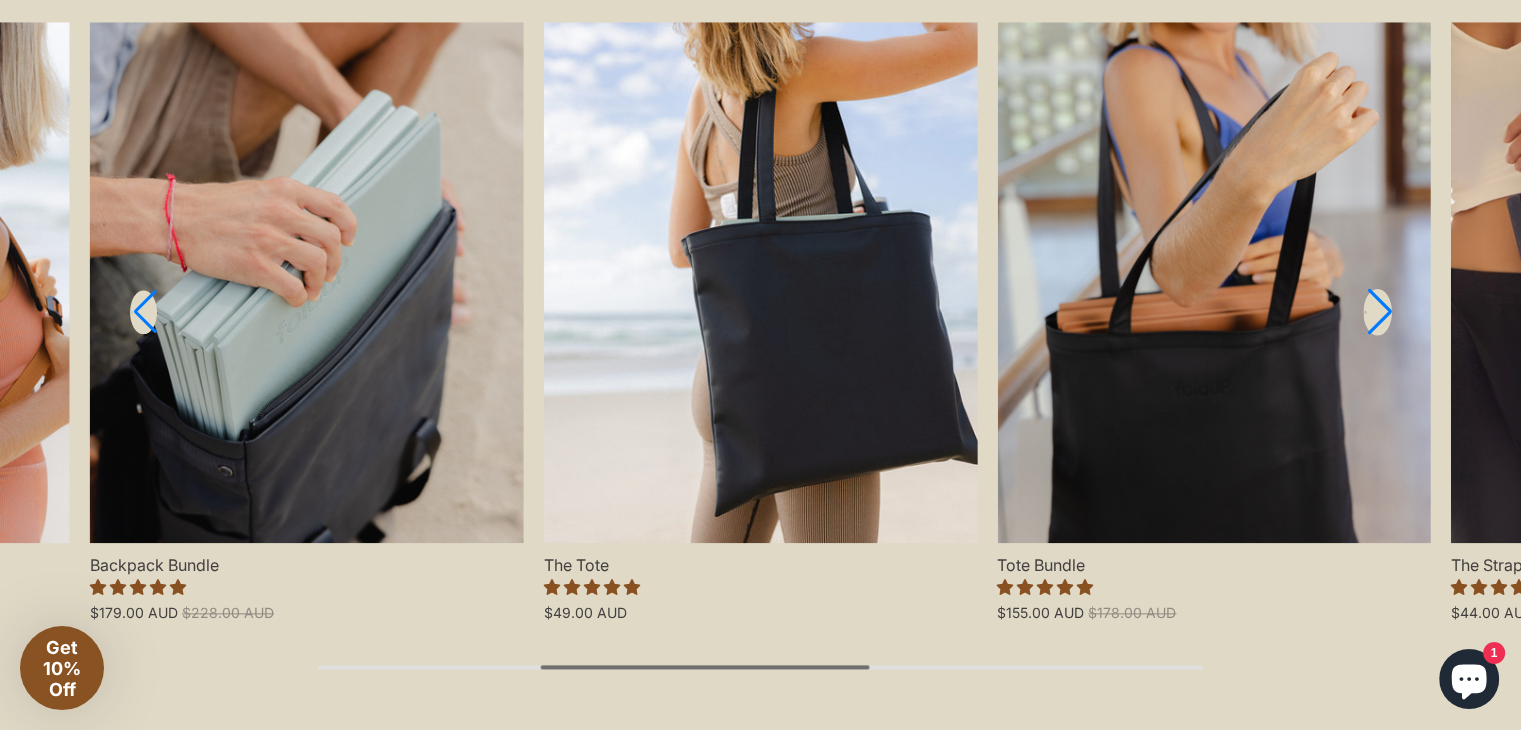 click at bounding box center (1377, 311) 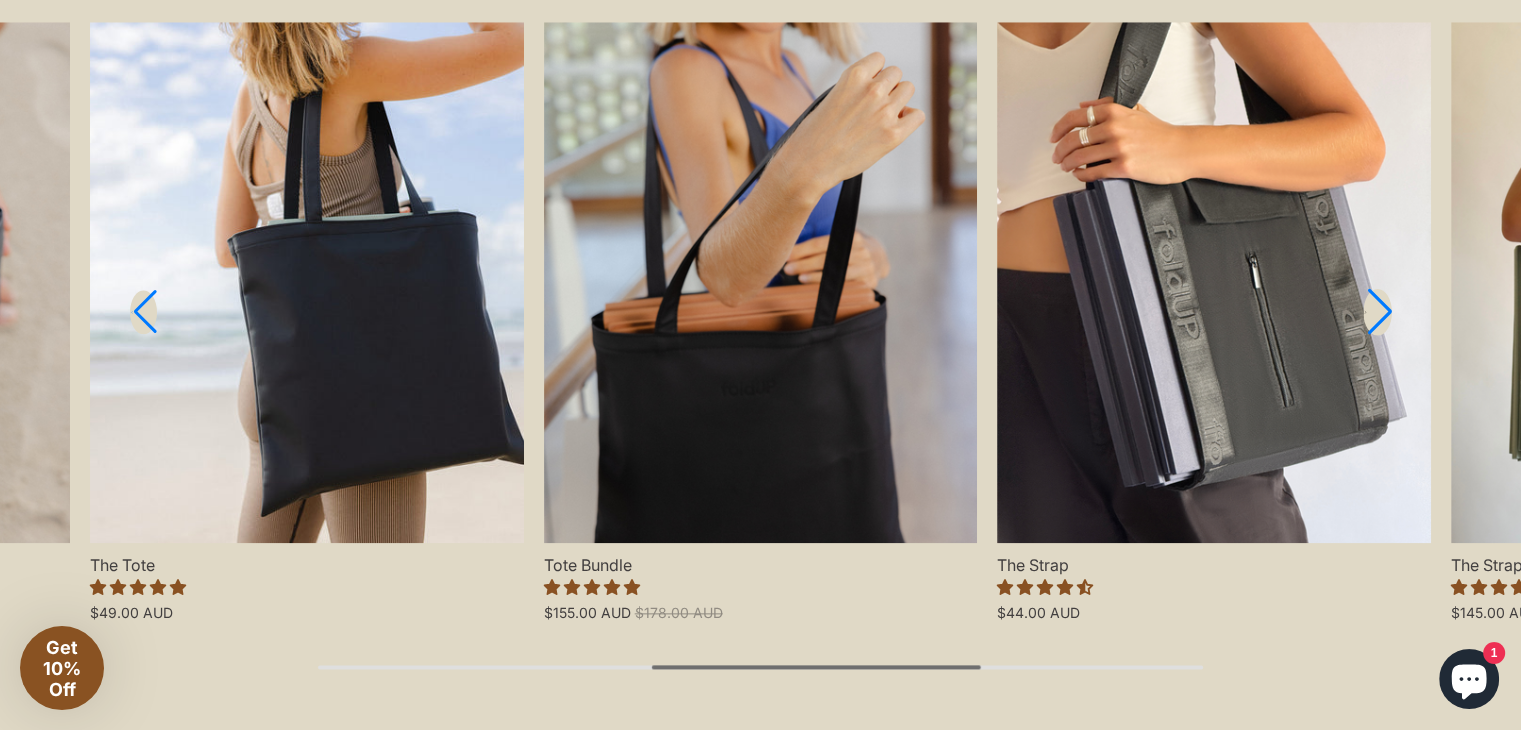 click at bounding box center [1377, 311] 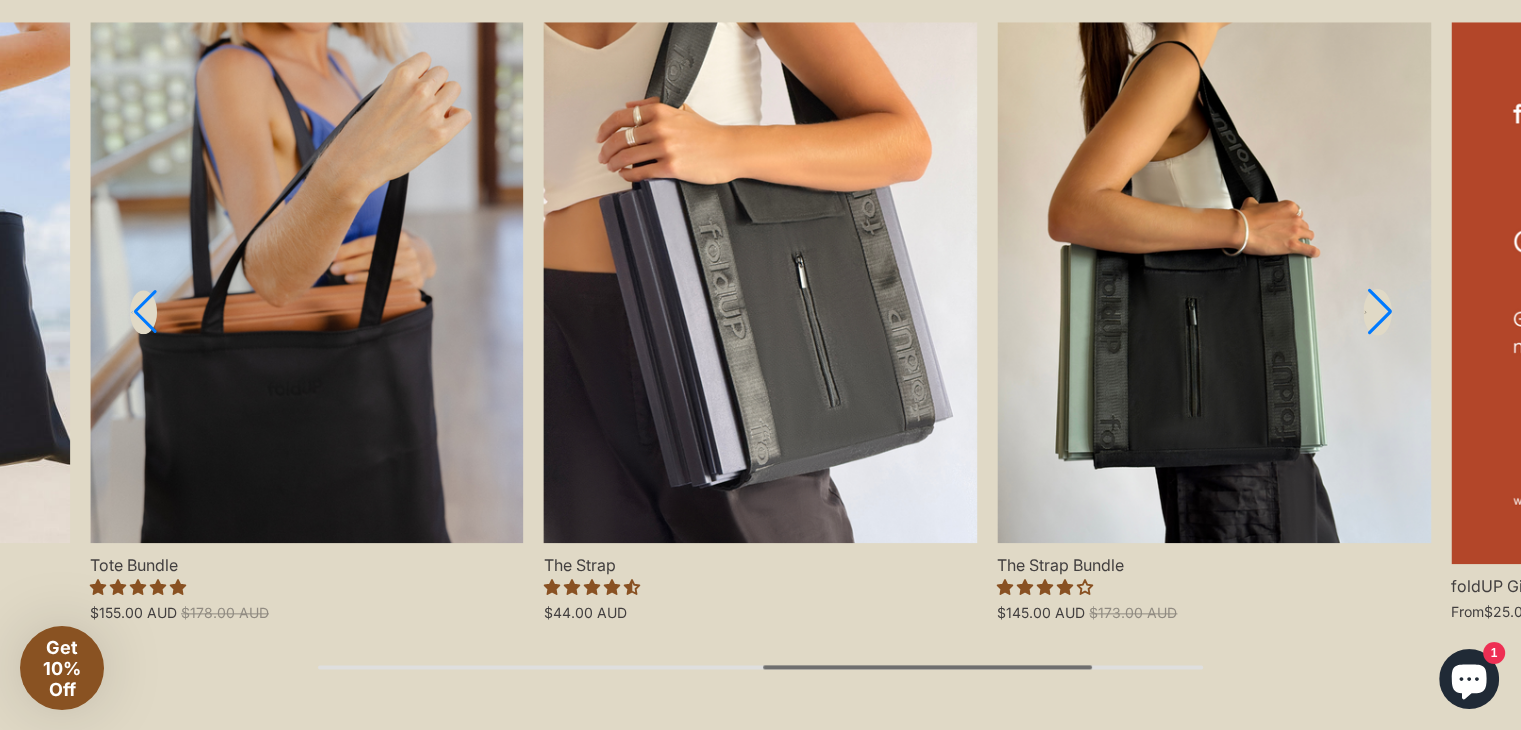 click at bounding box center [1377, 311] 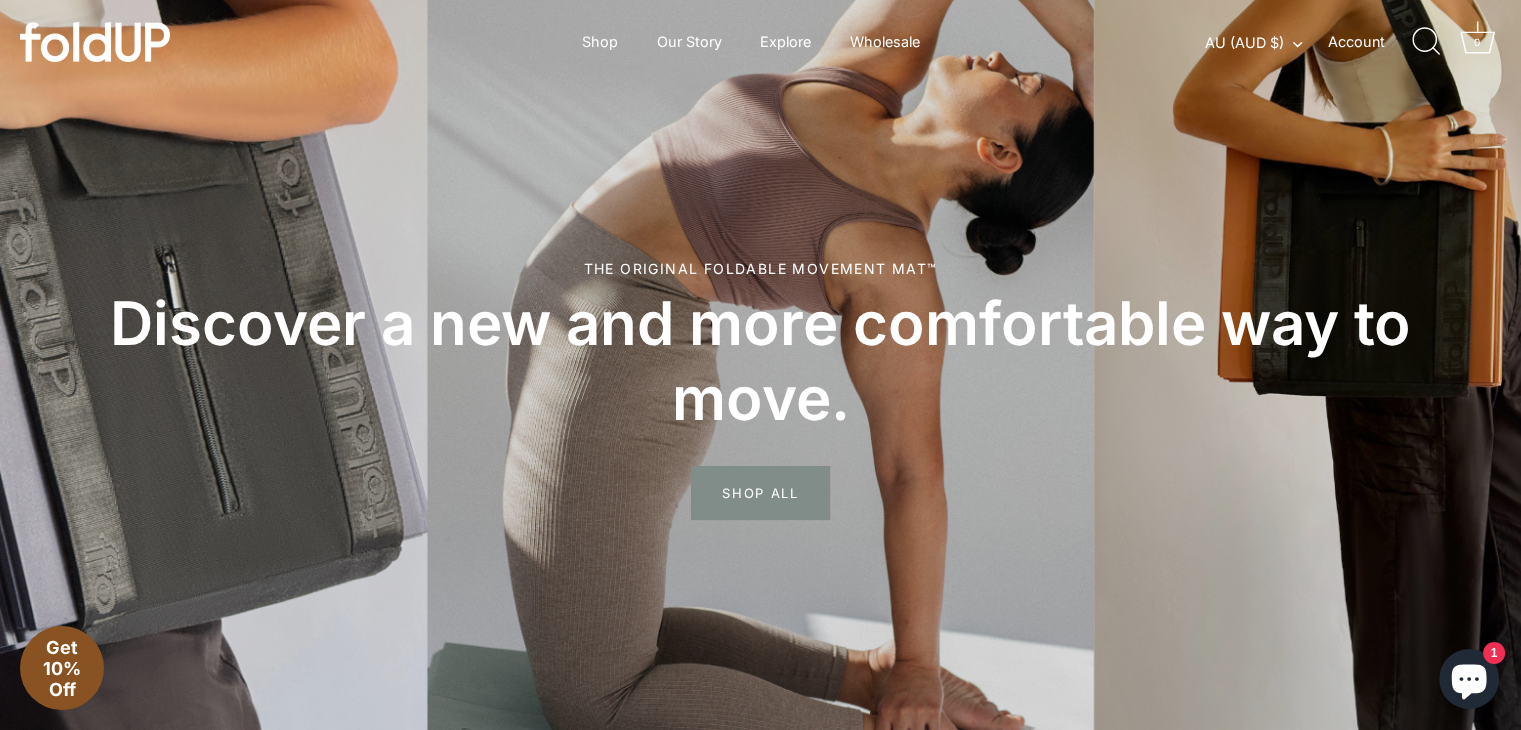 scroll, scrollTop: 100, scrollLeft: 0, axis: vertical 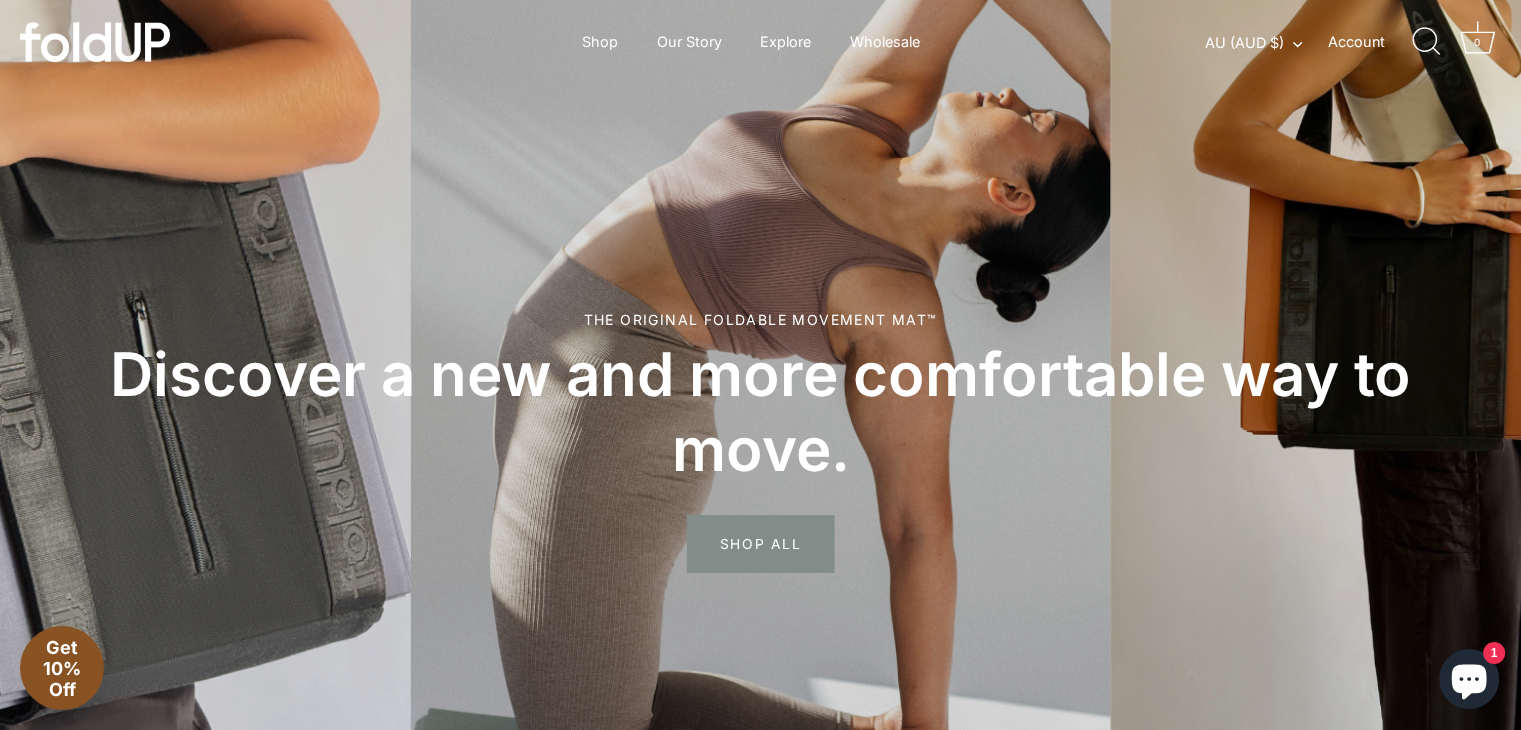 click on "SHOP ALL" at bounding box center (760, 544) 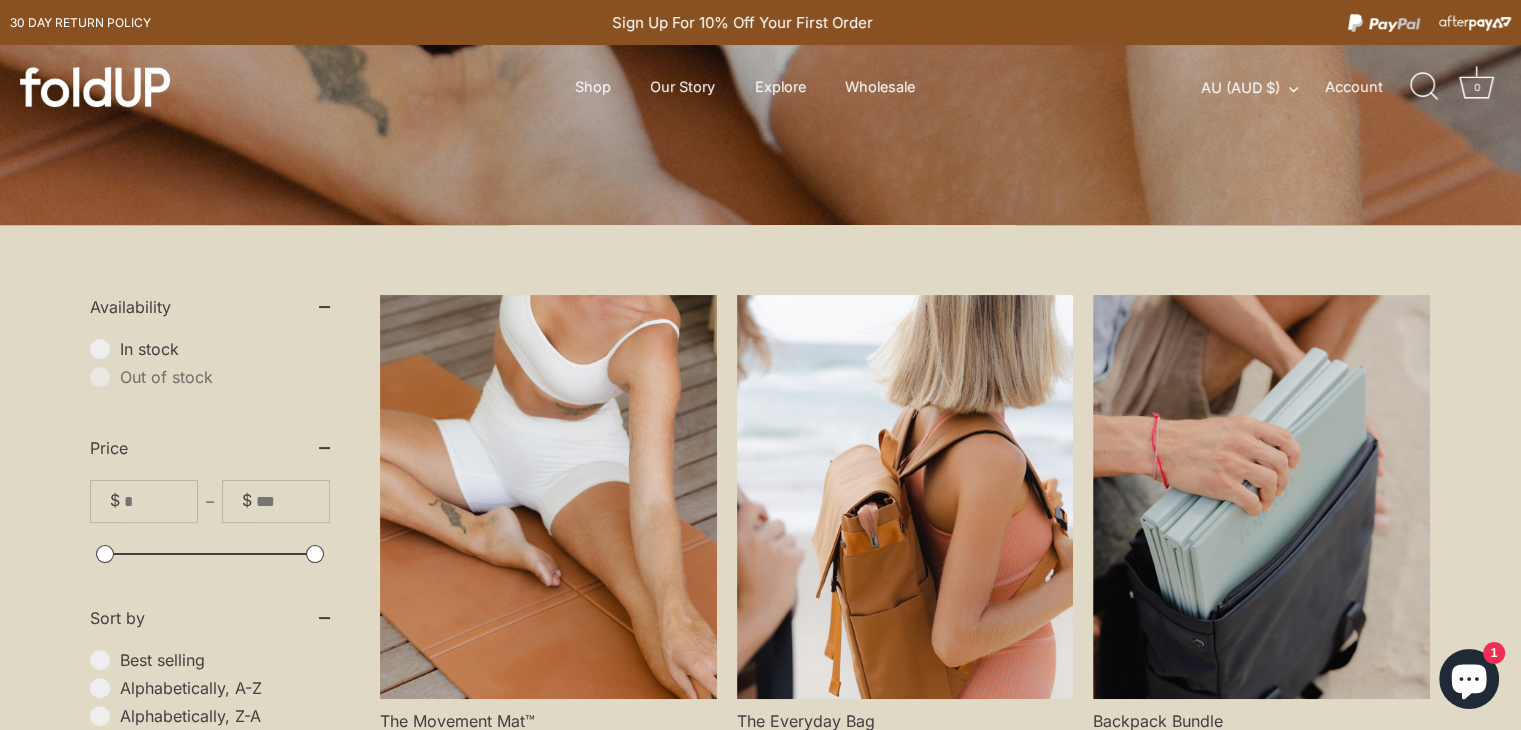 scroll, scrollTop: 400, scrollLeft: 0, axis: vertical 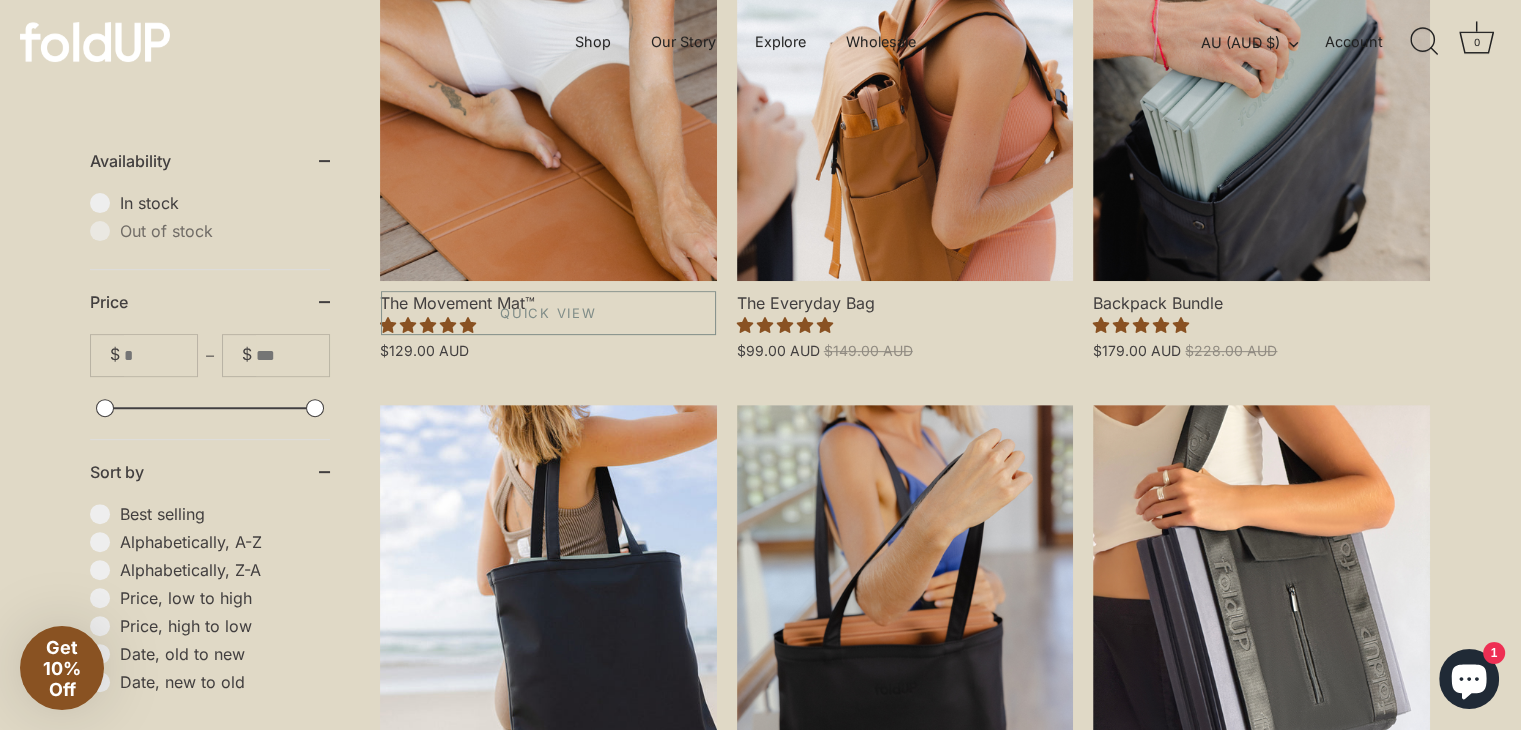 click at bounding box center (548, 79) 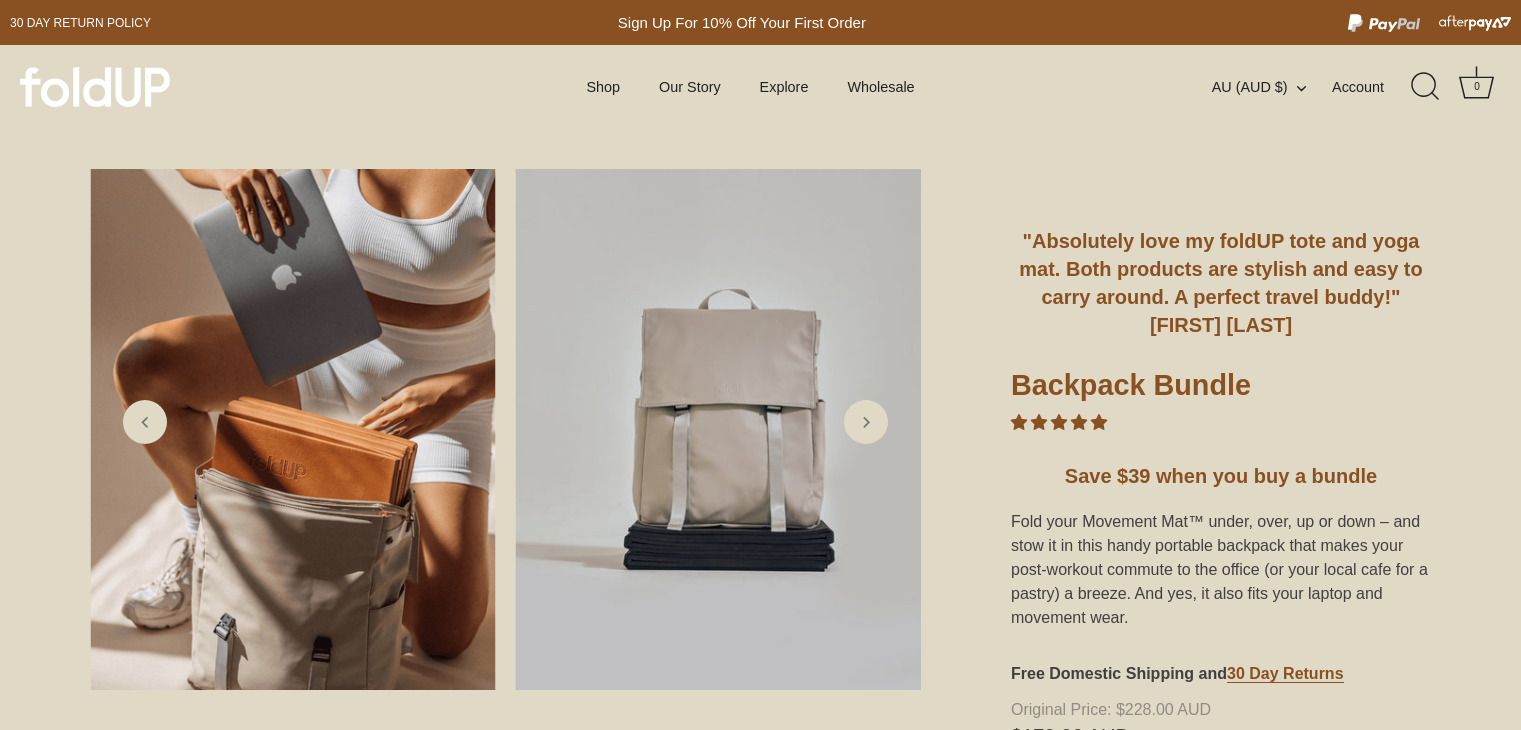 scroll, scrollTop: 0, scrollLeft: 0, axis: both 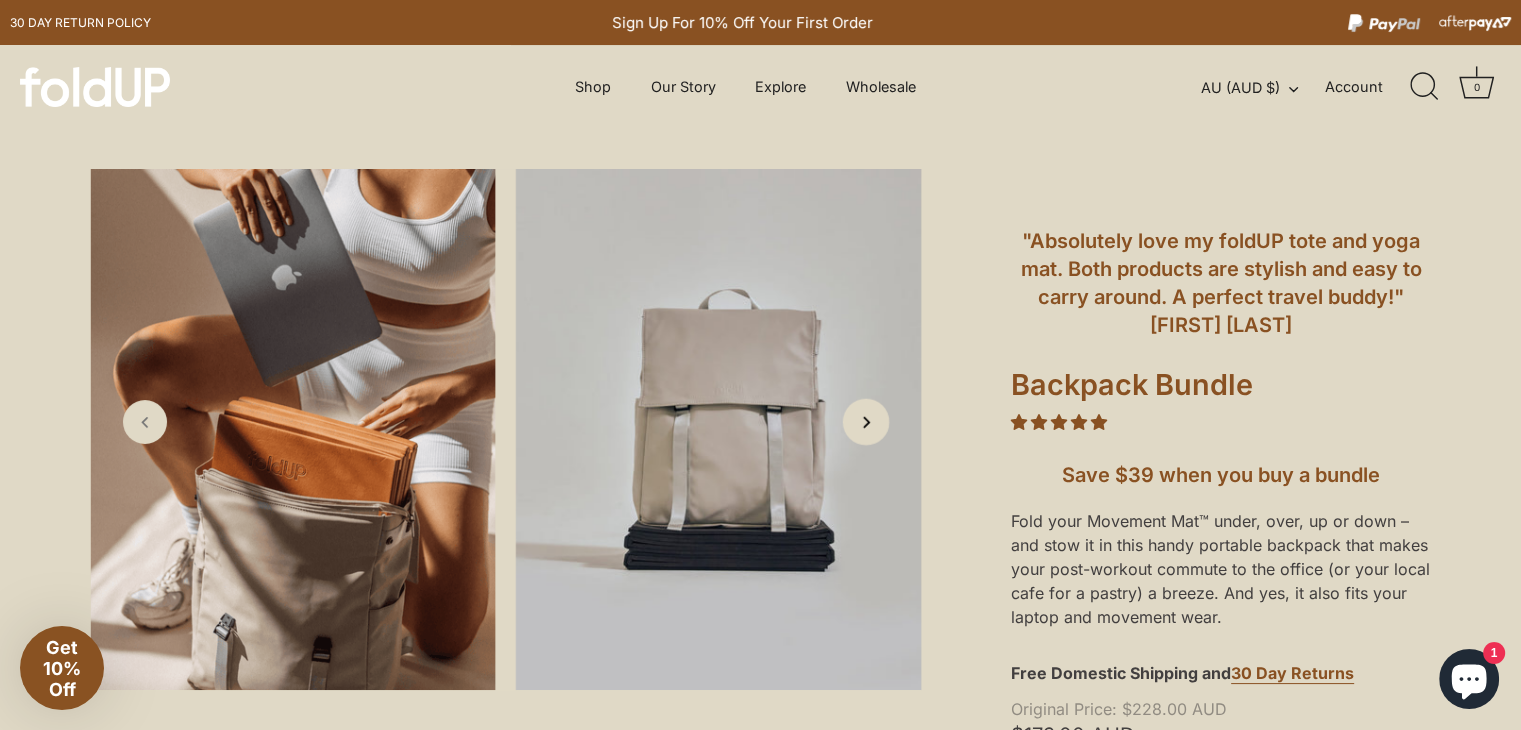click at bounding box center [866, 421] 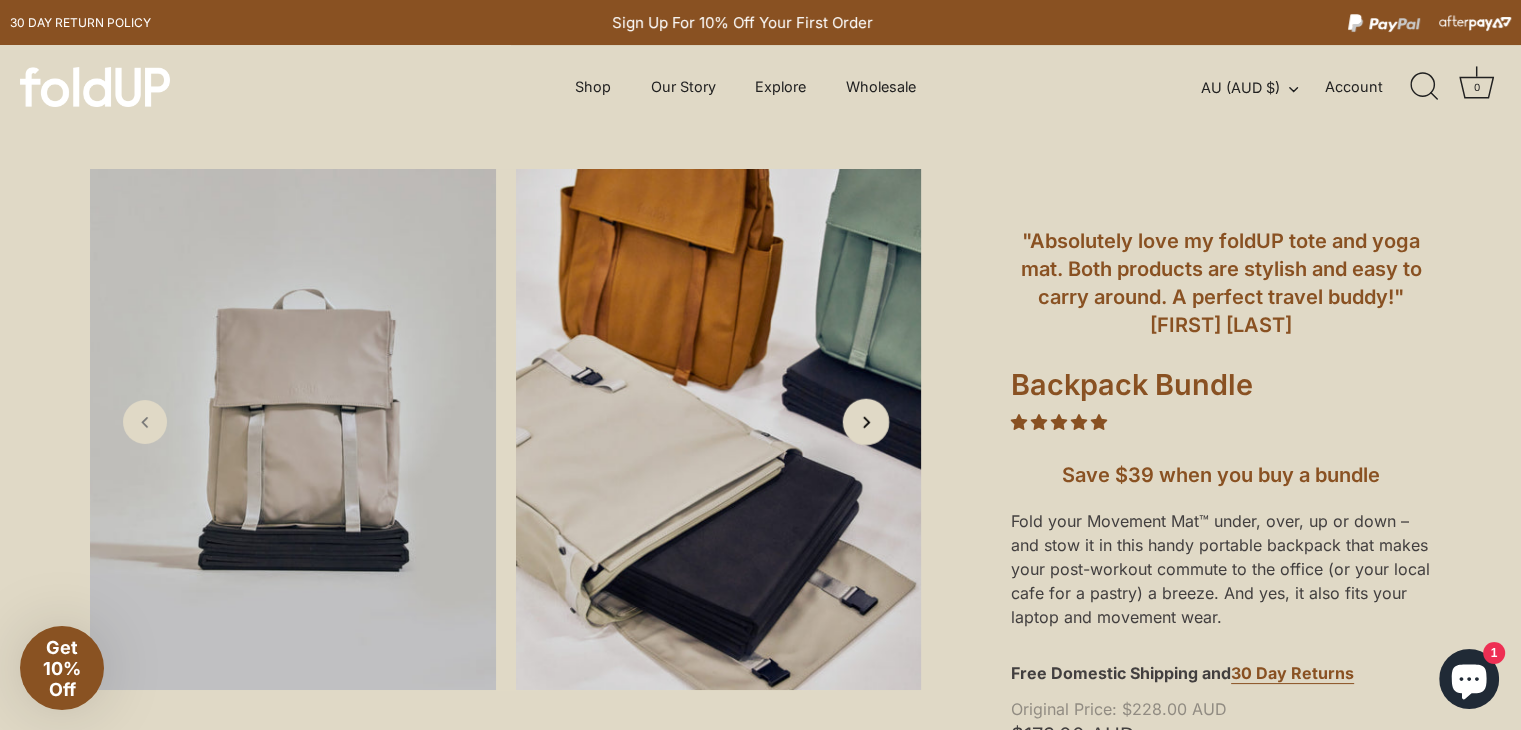 click at bounding box center [866, 421] 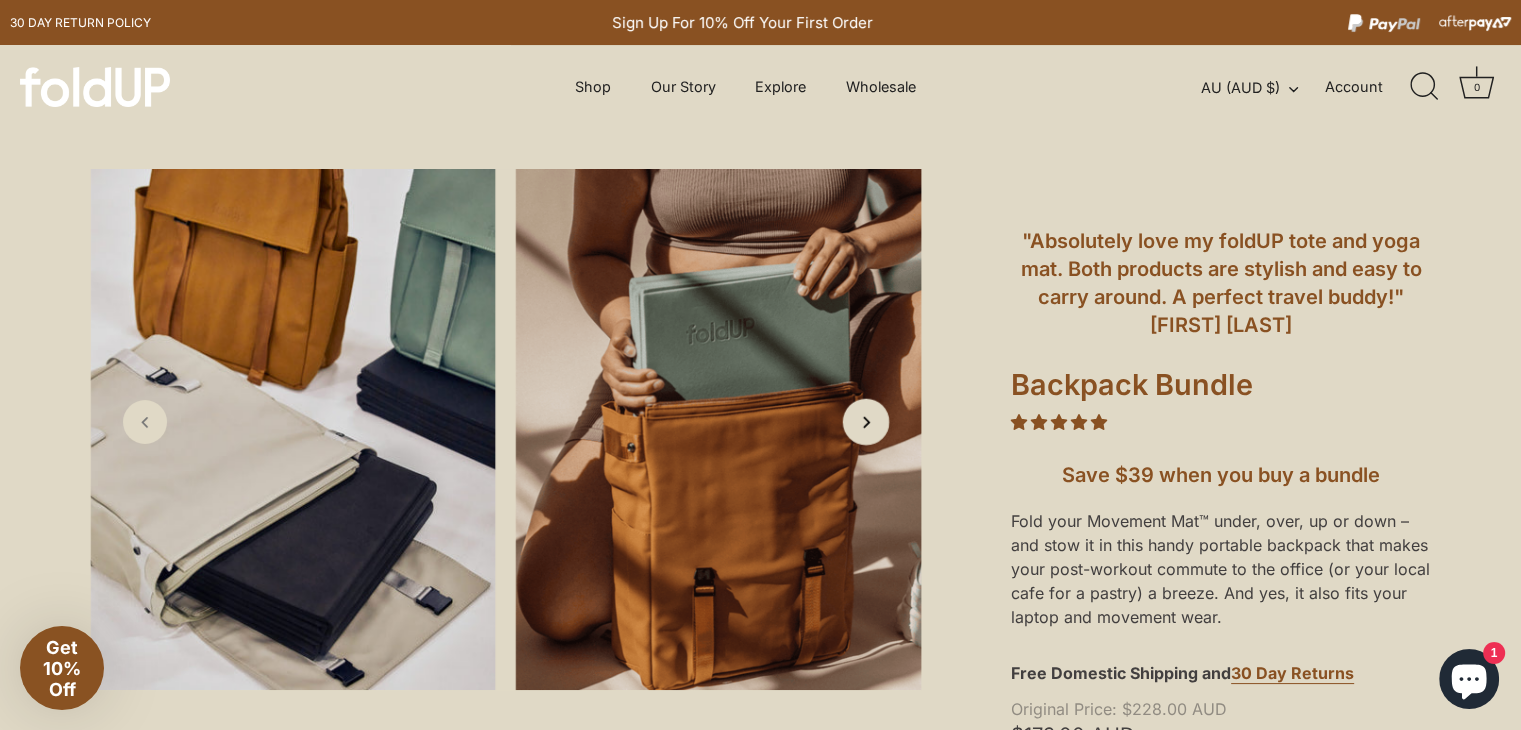 click at bounding box center [866, 421] 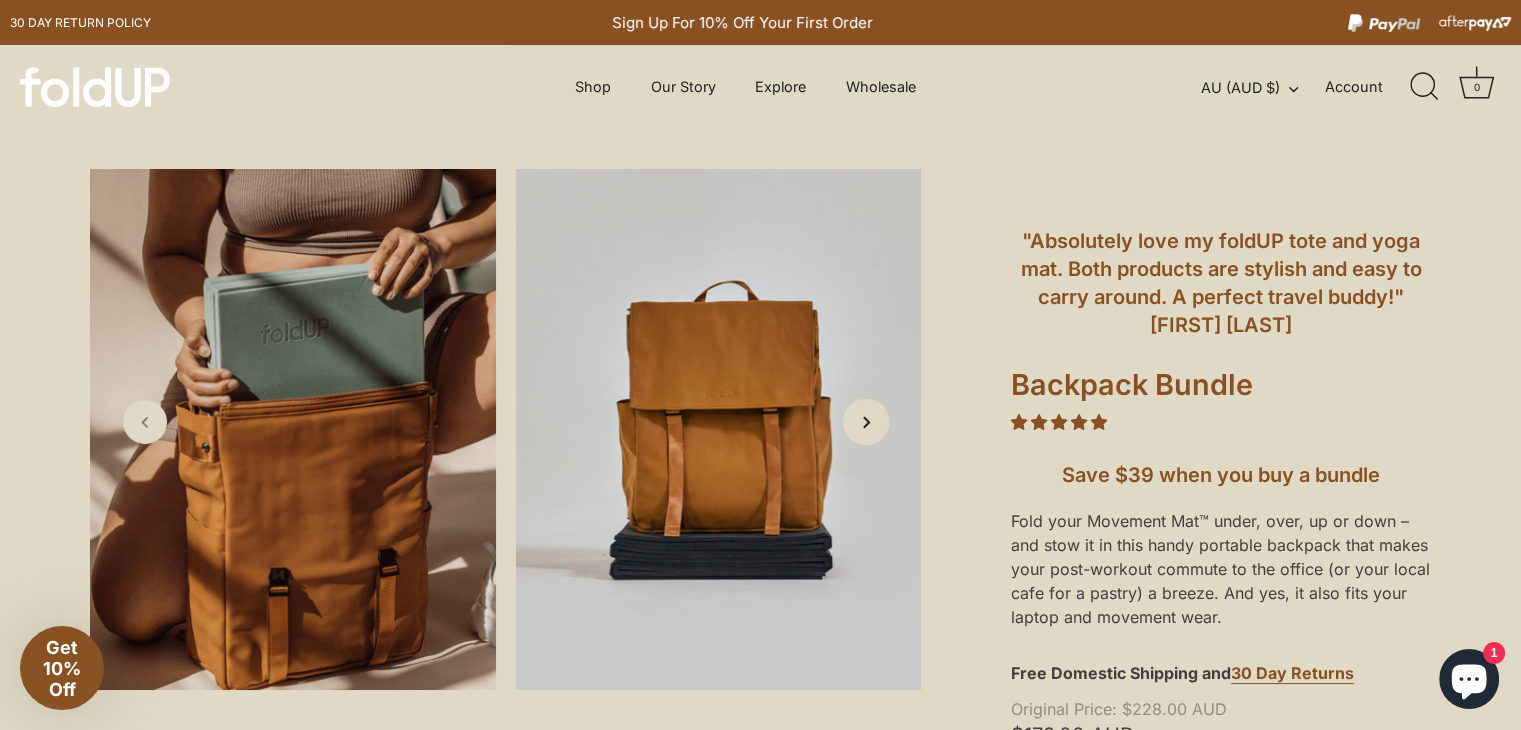 click at bounding box center [866, 421] 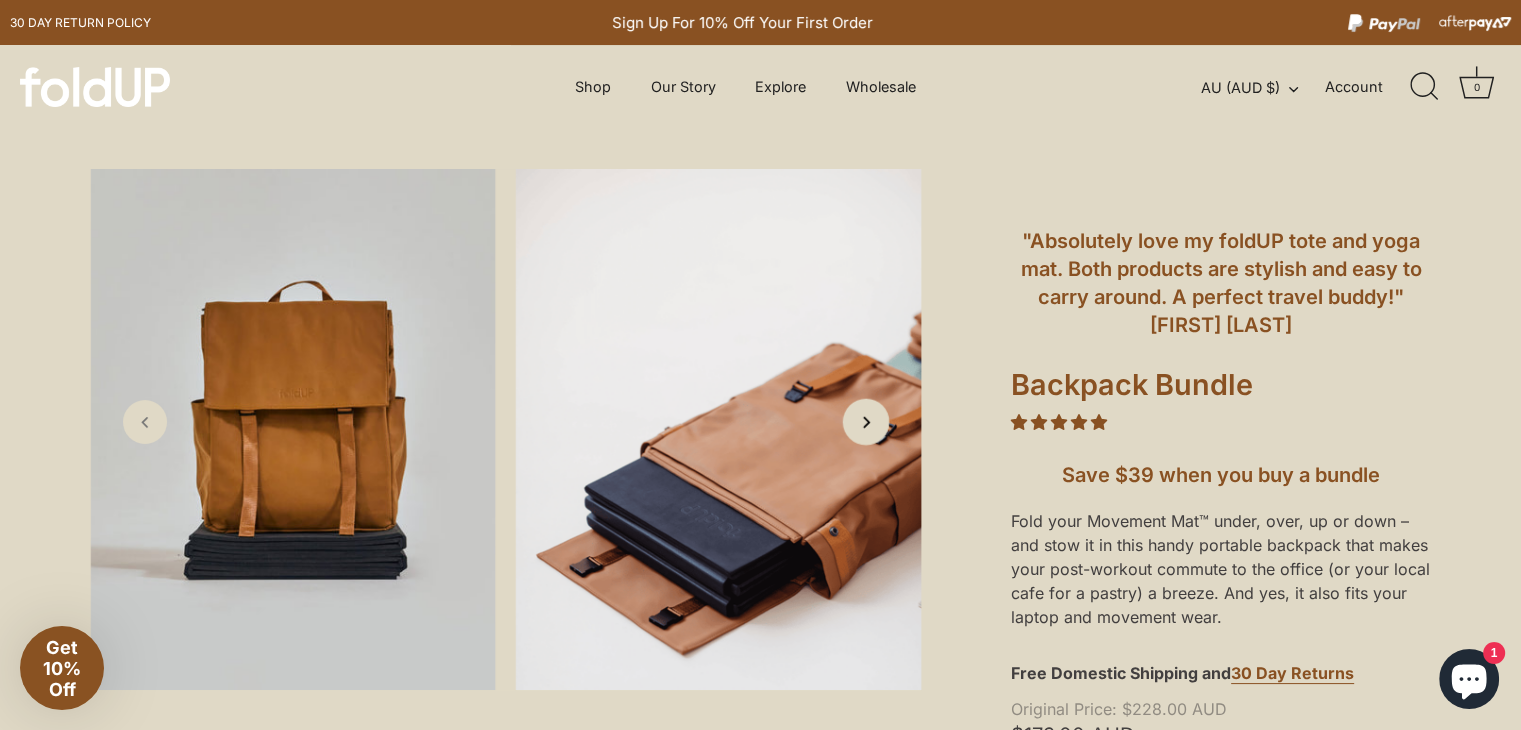 click at bounding box center (866, 421) 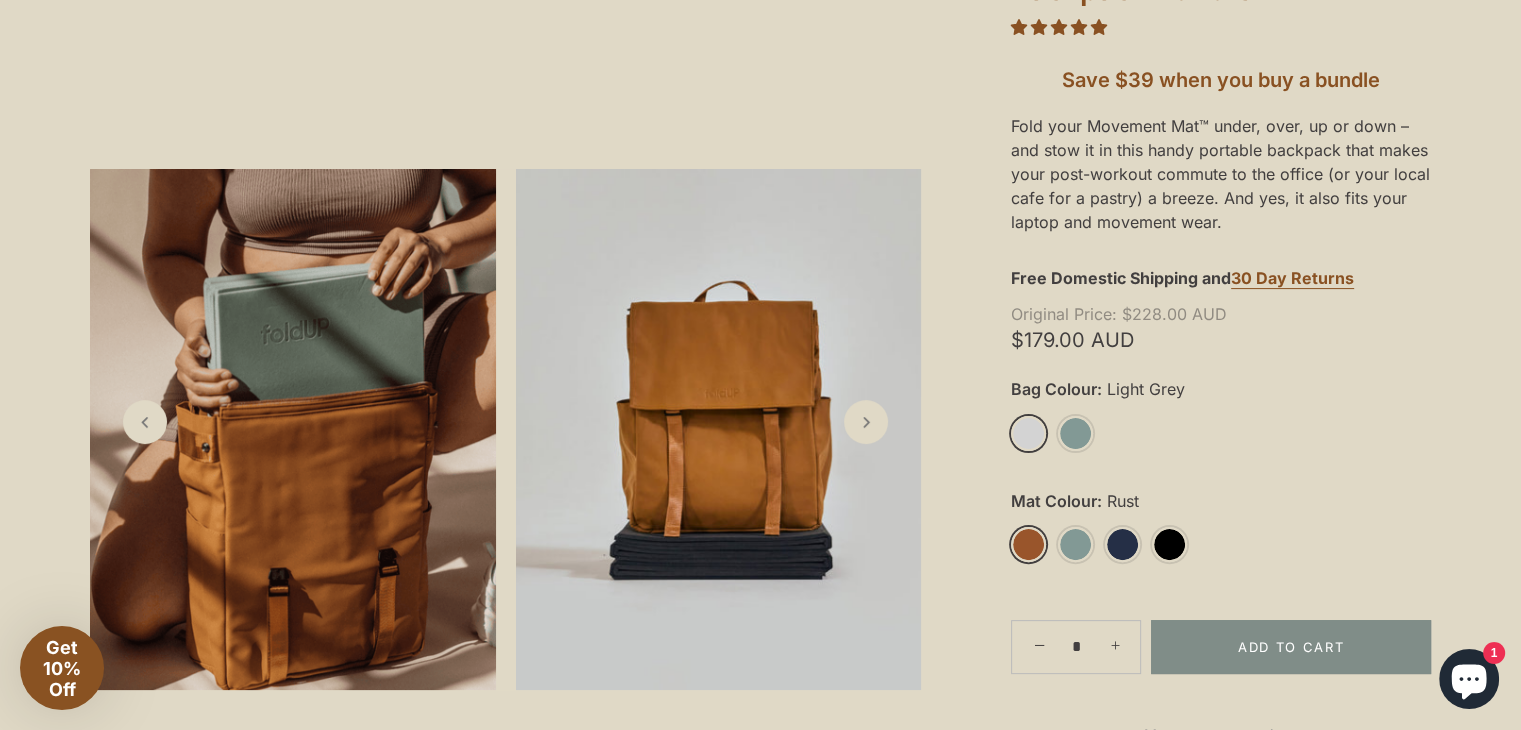 scroll, scrollTop: 400, scrollLeft: 0, axis: vertical 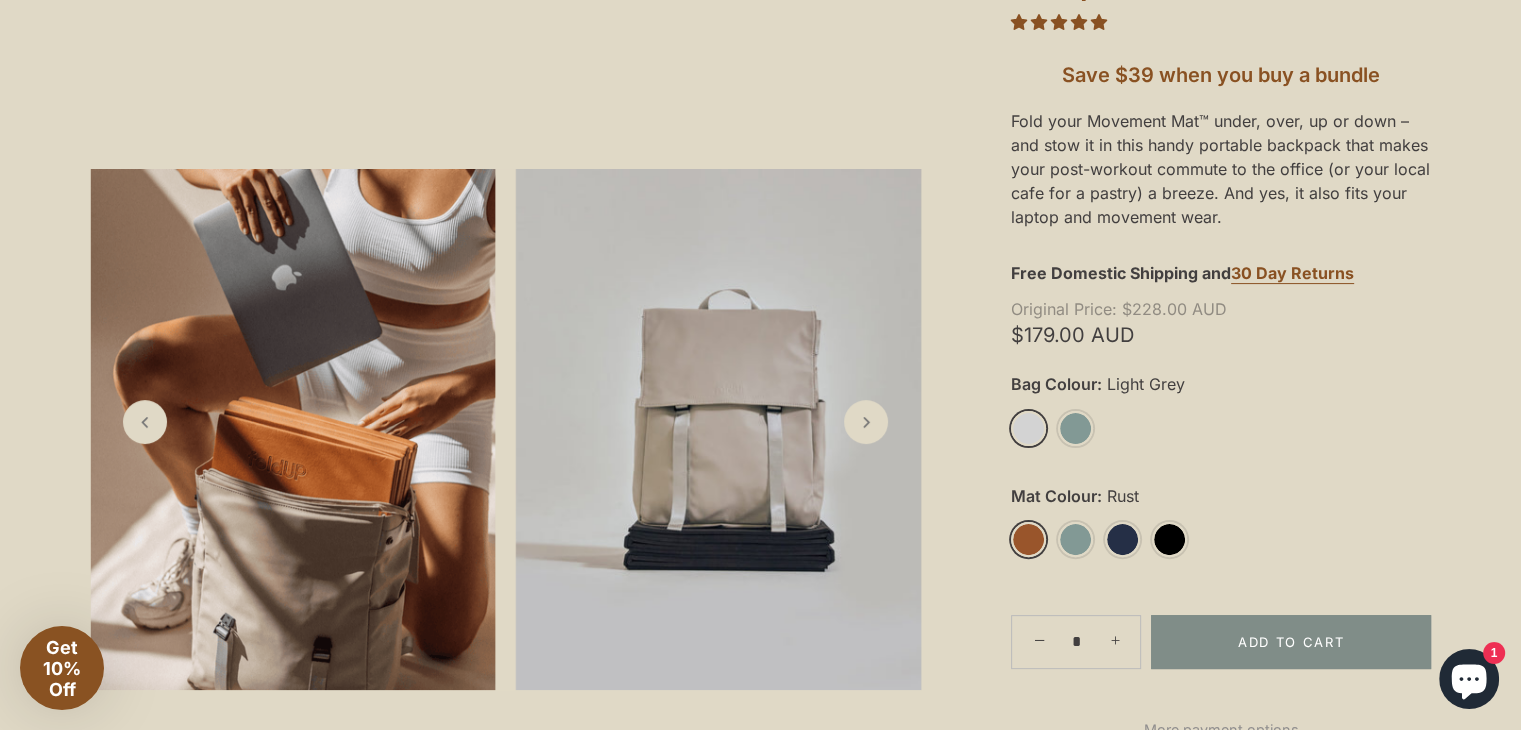 click on "Light Grey" at bounding box center (1028, 428) 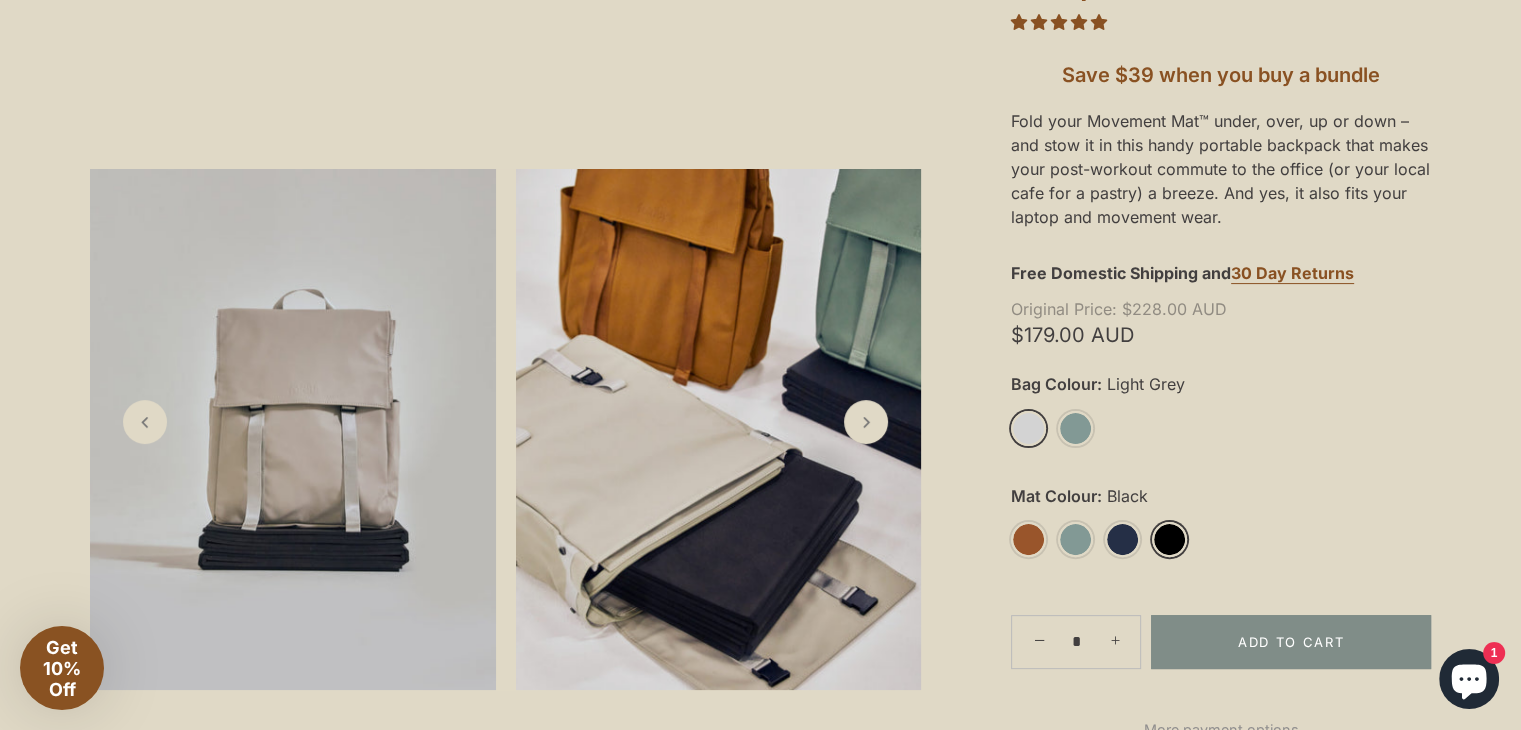 click on "Black" at bounding box center [1169, 539] 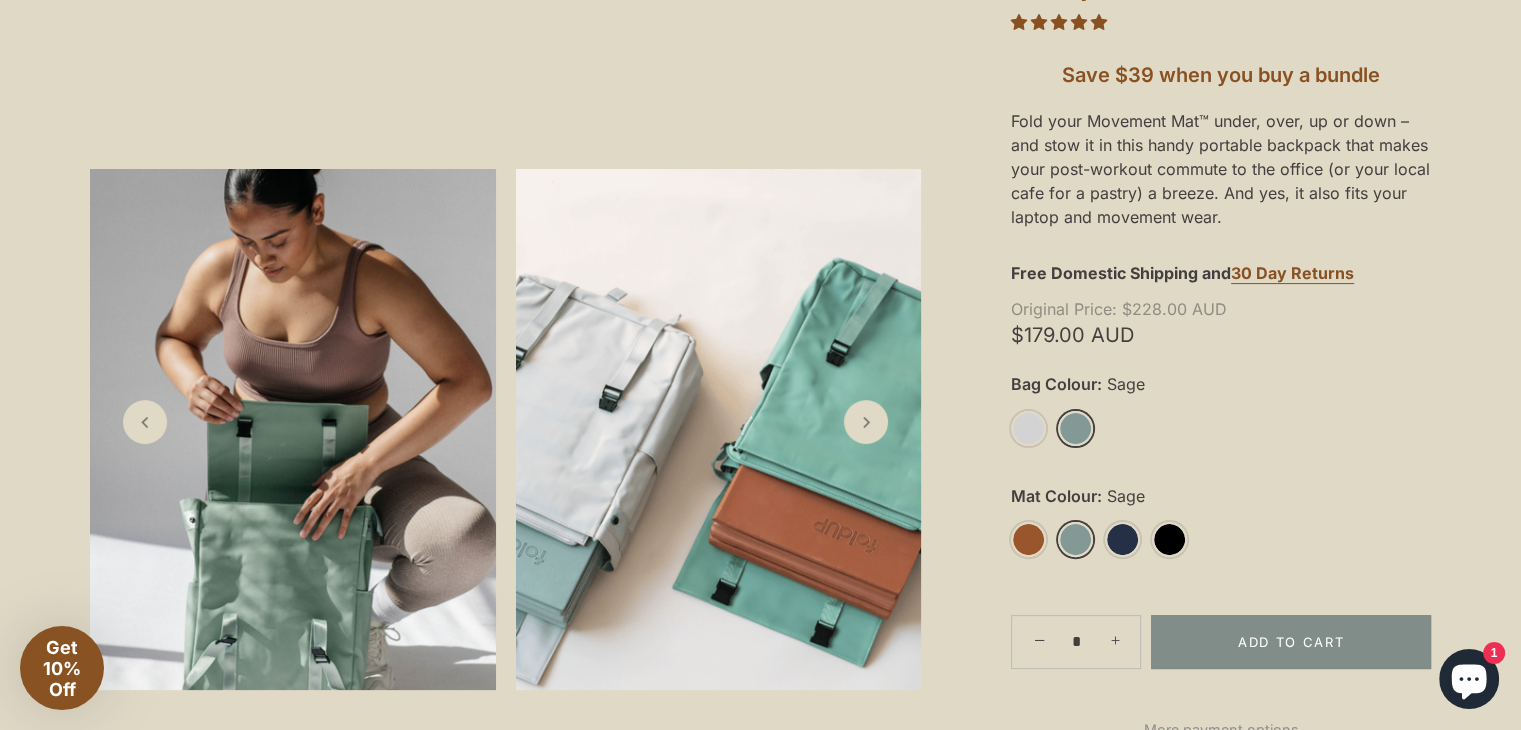 click on "Sage" at bounding box center [1075, 539] 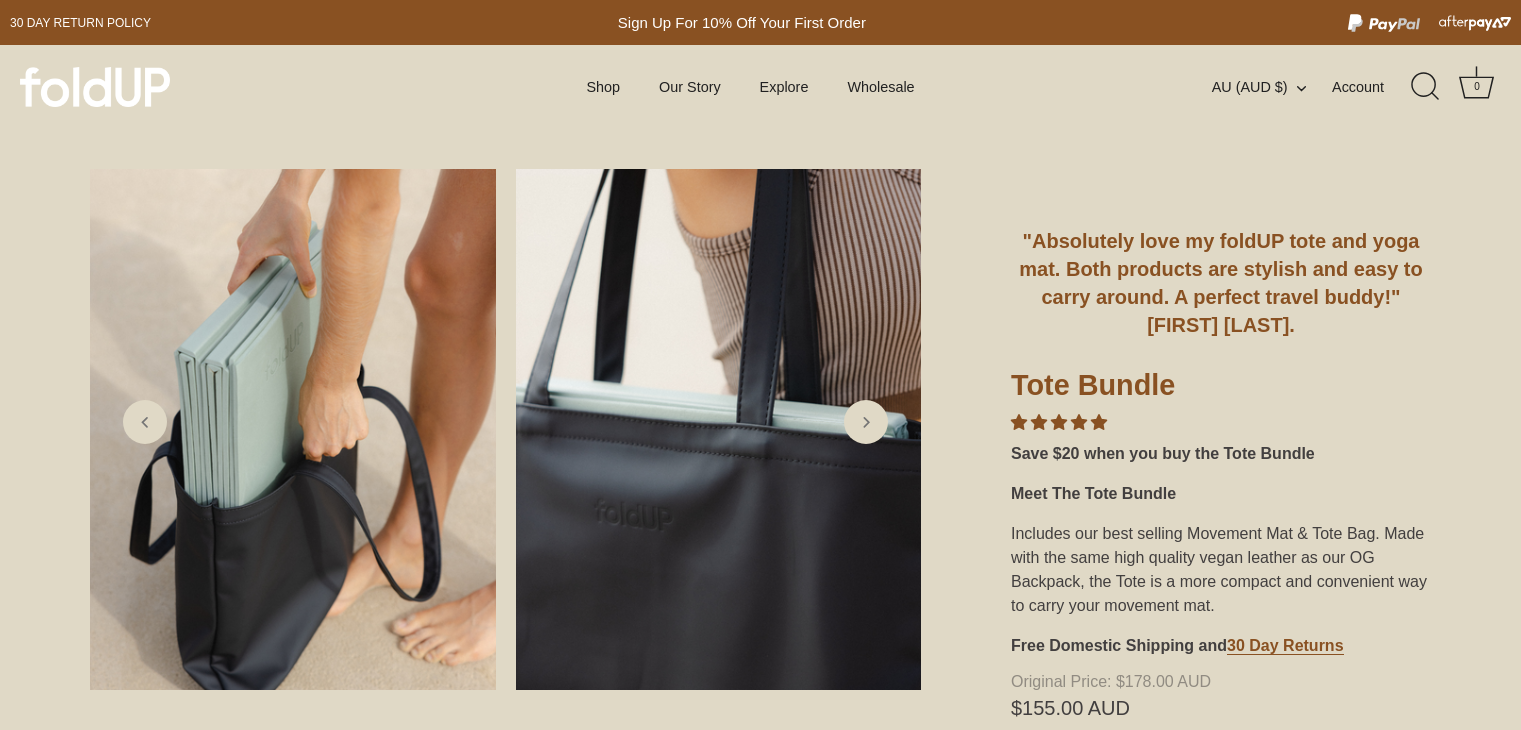 scroll, scrollTop: 0, scrollLeft: 0, axis: both 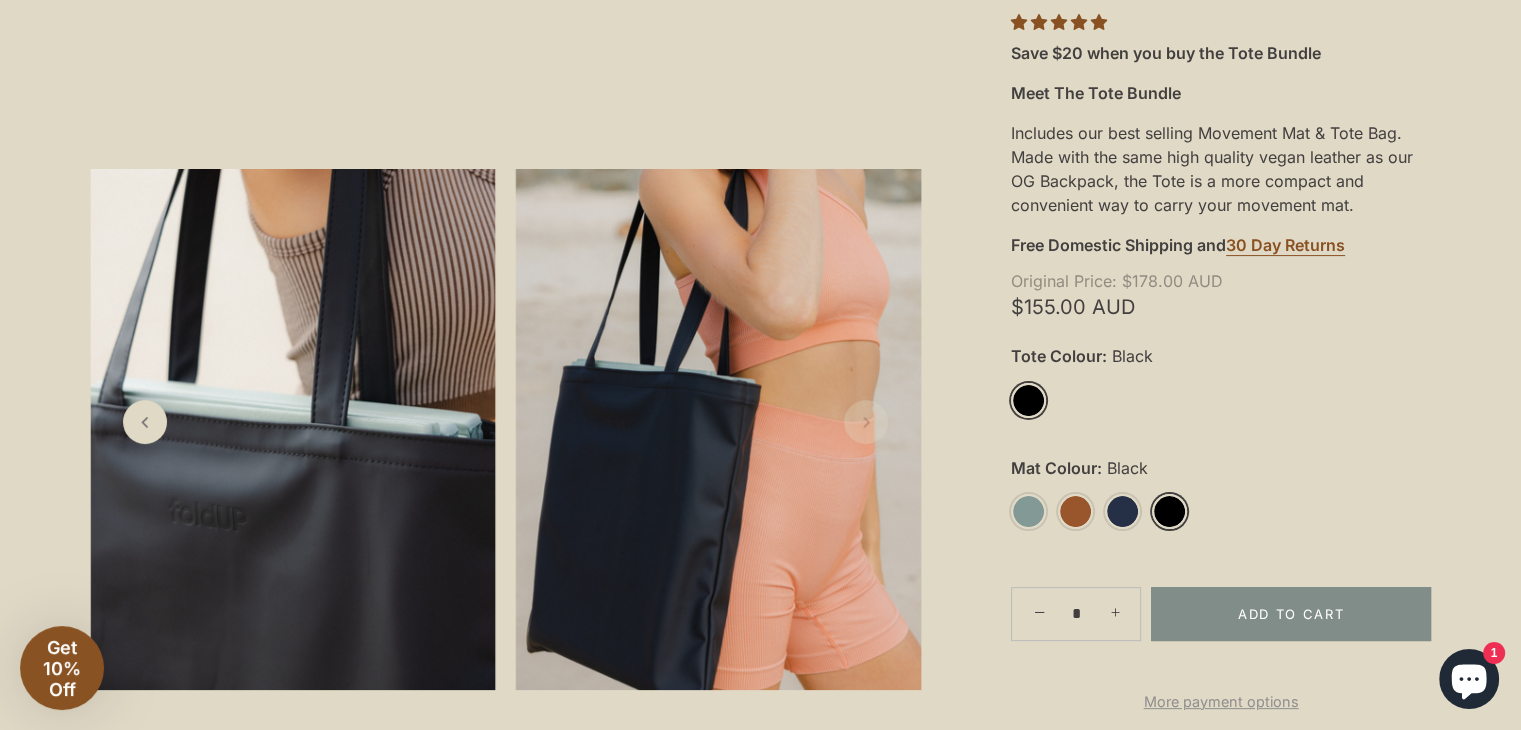 click on "Black" at bounding box center [1169, 511] 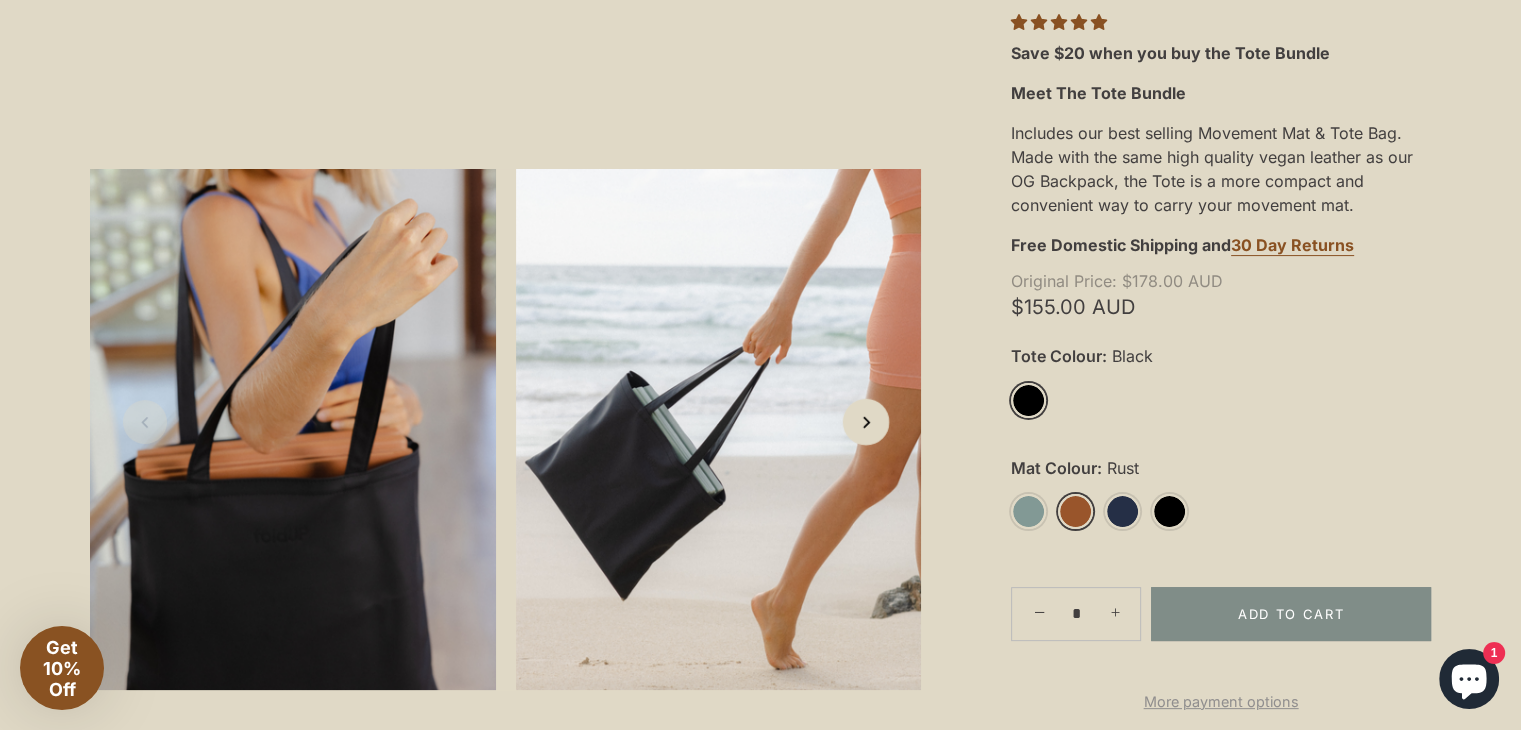 click at bounding box center (866, 421) 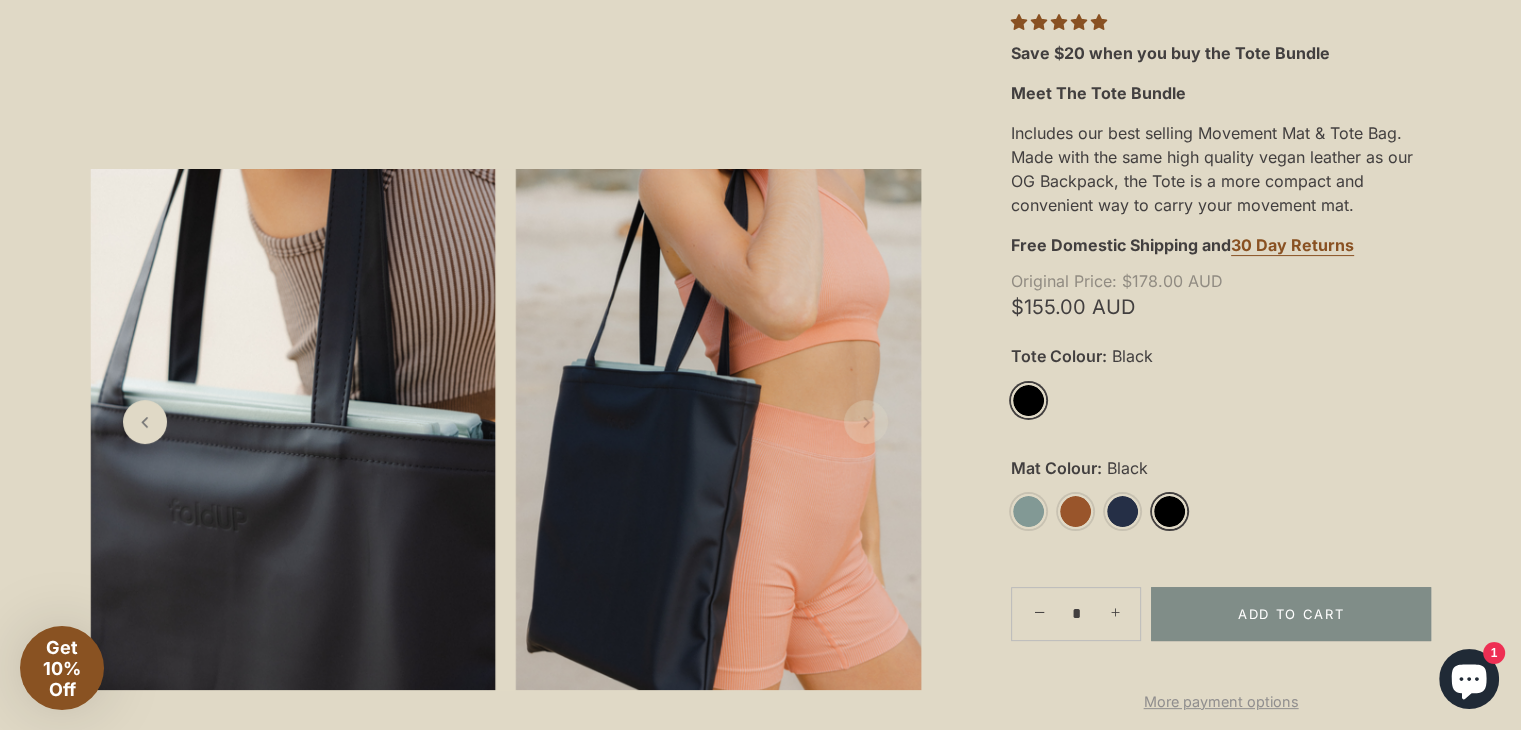 click on "Black" at bounding box center (1028, 400) 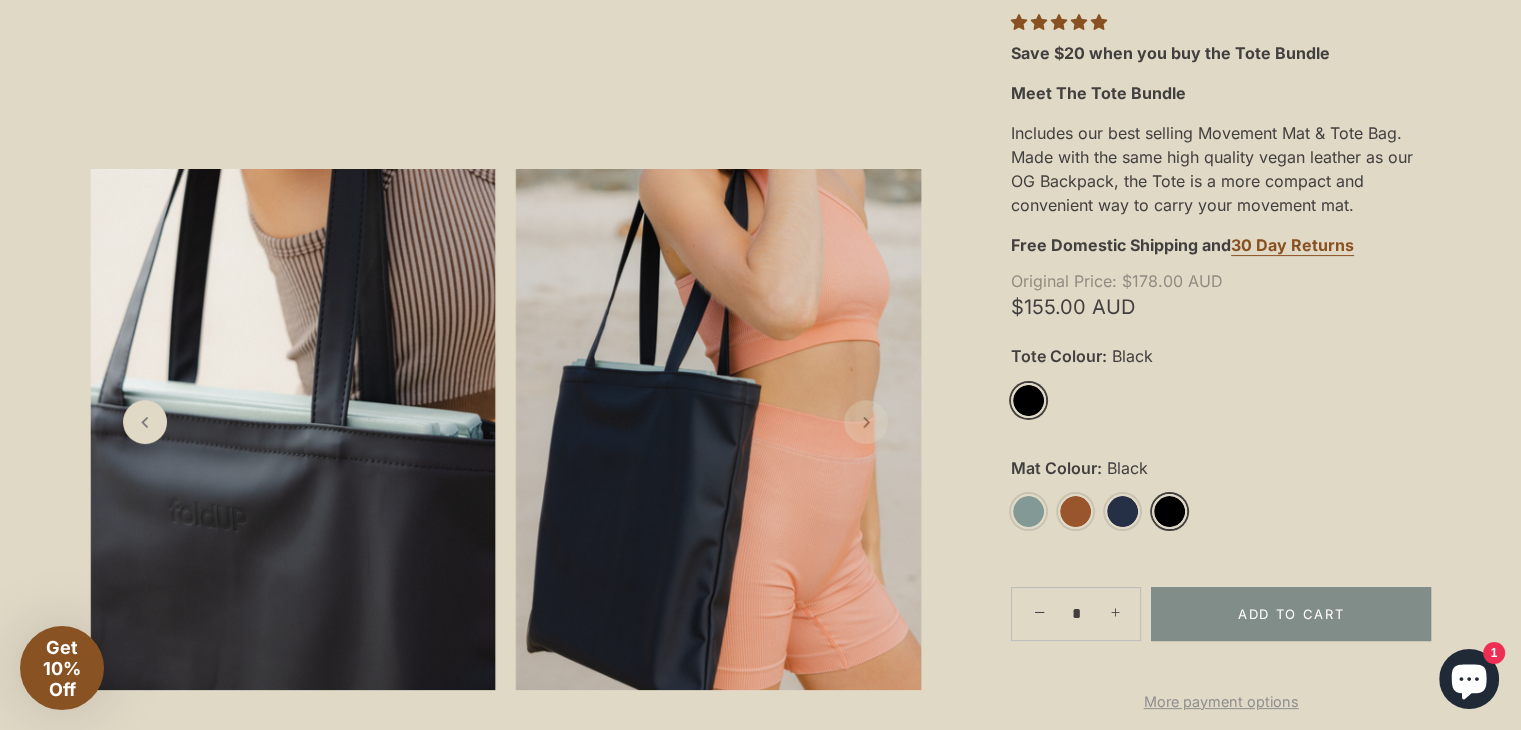 click at bounding box center (866, 422) 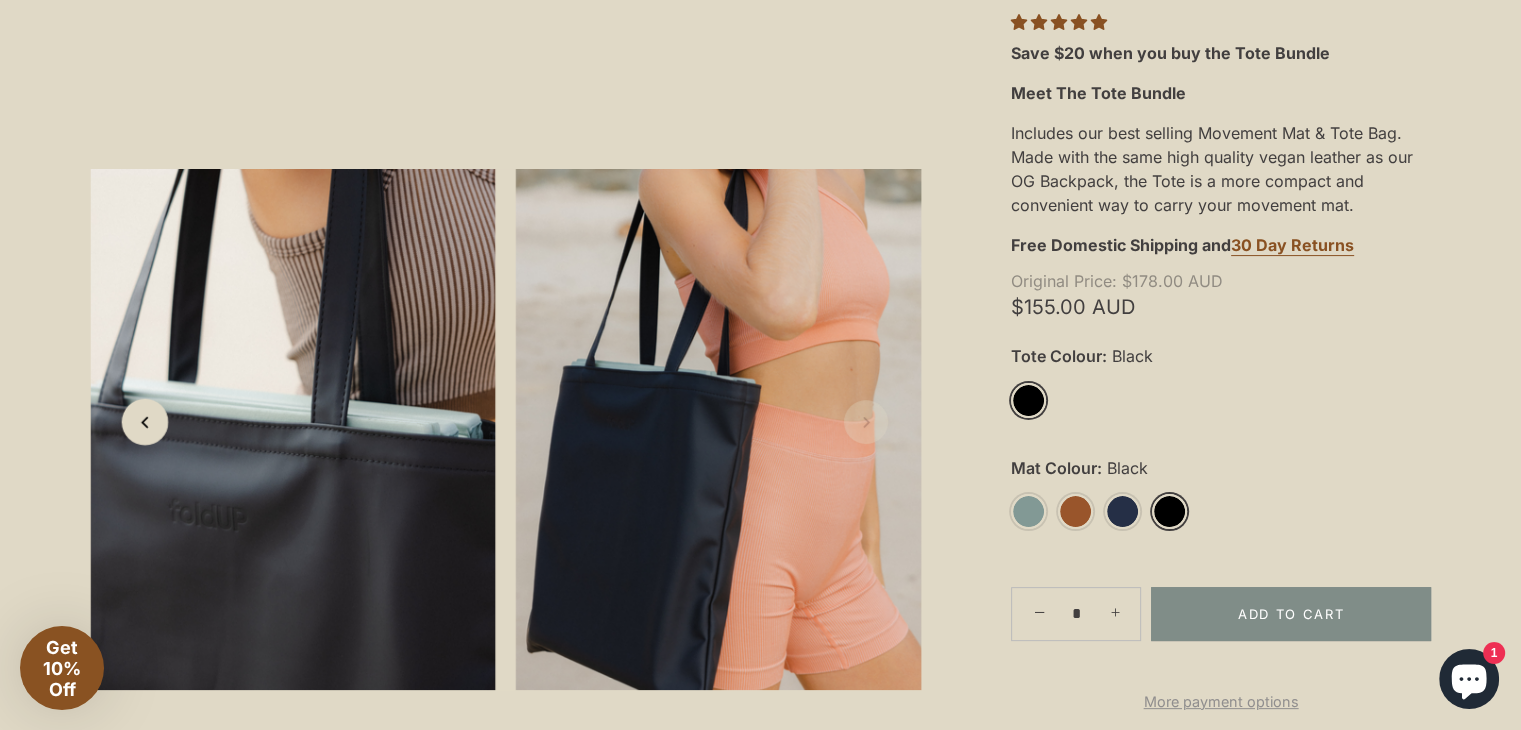 click 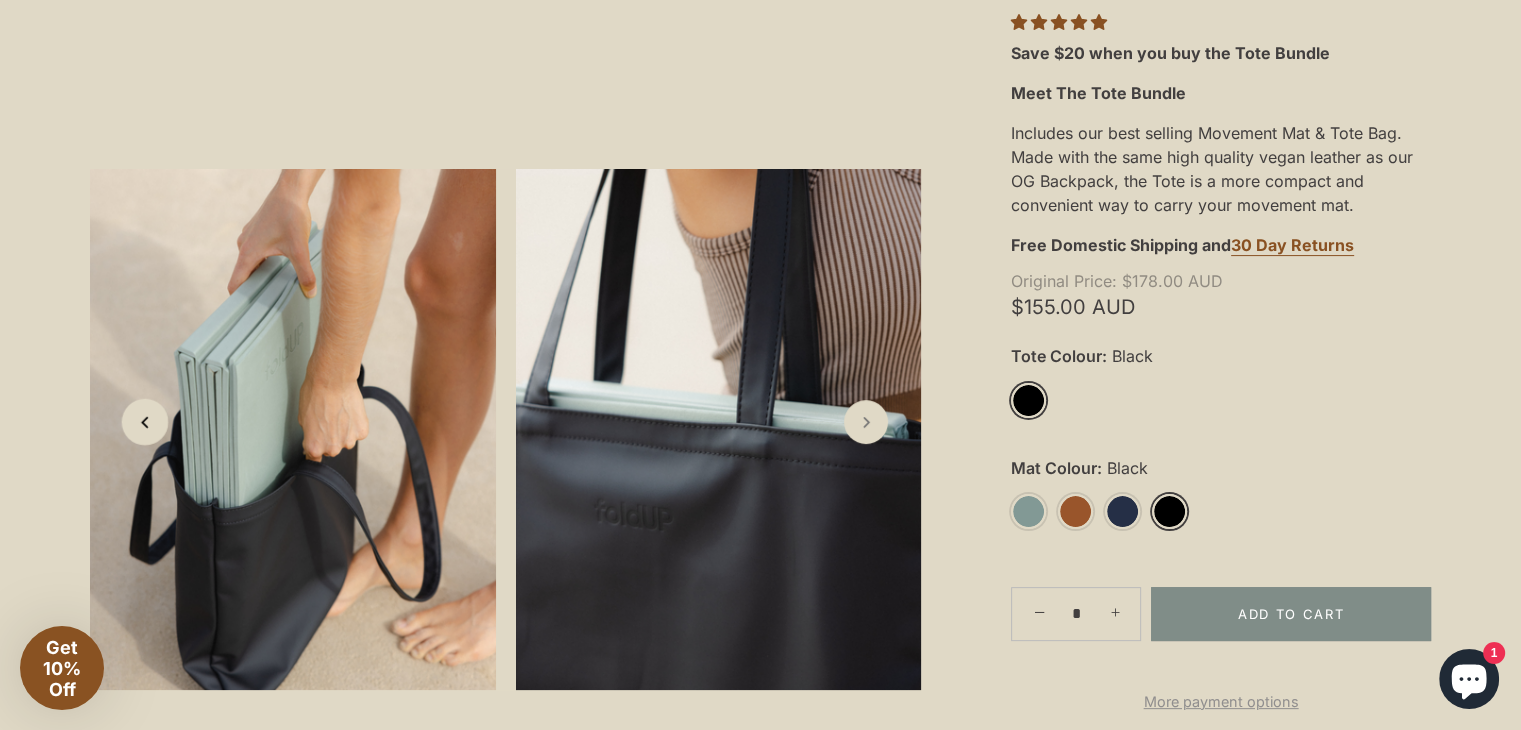 click 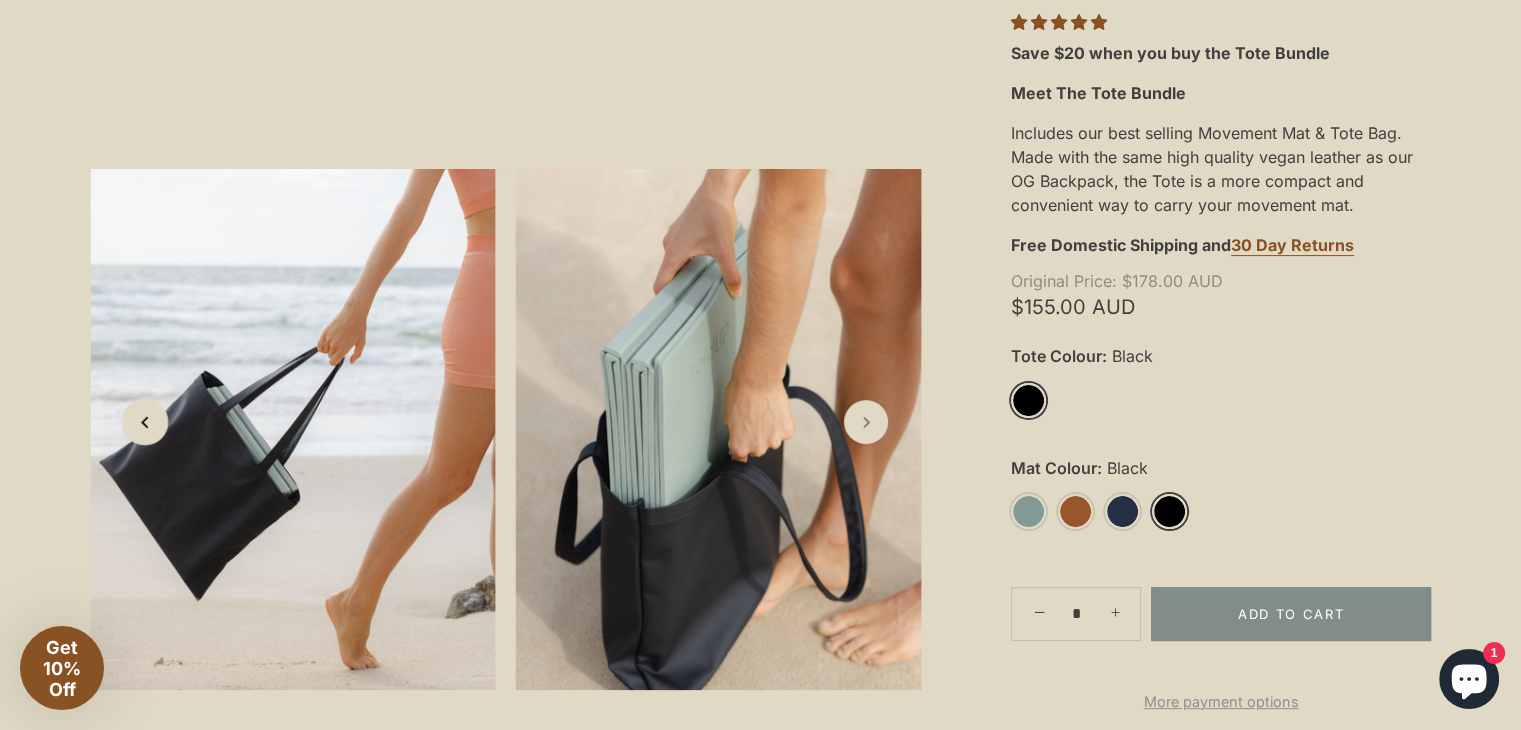 click 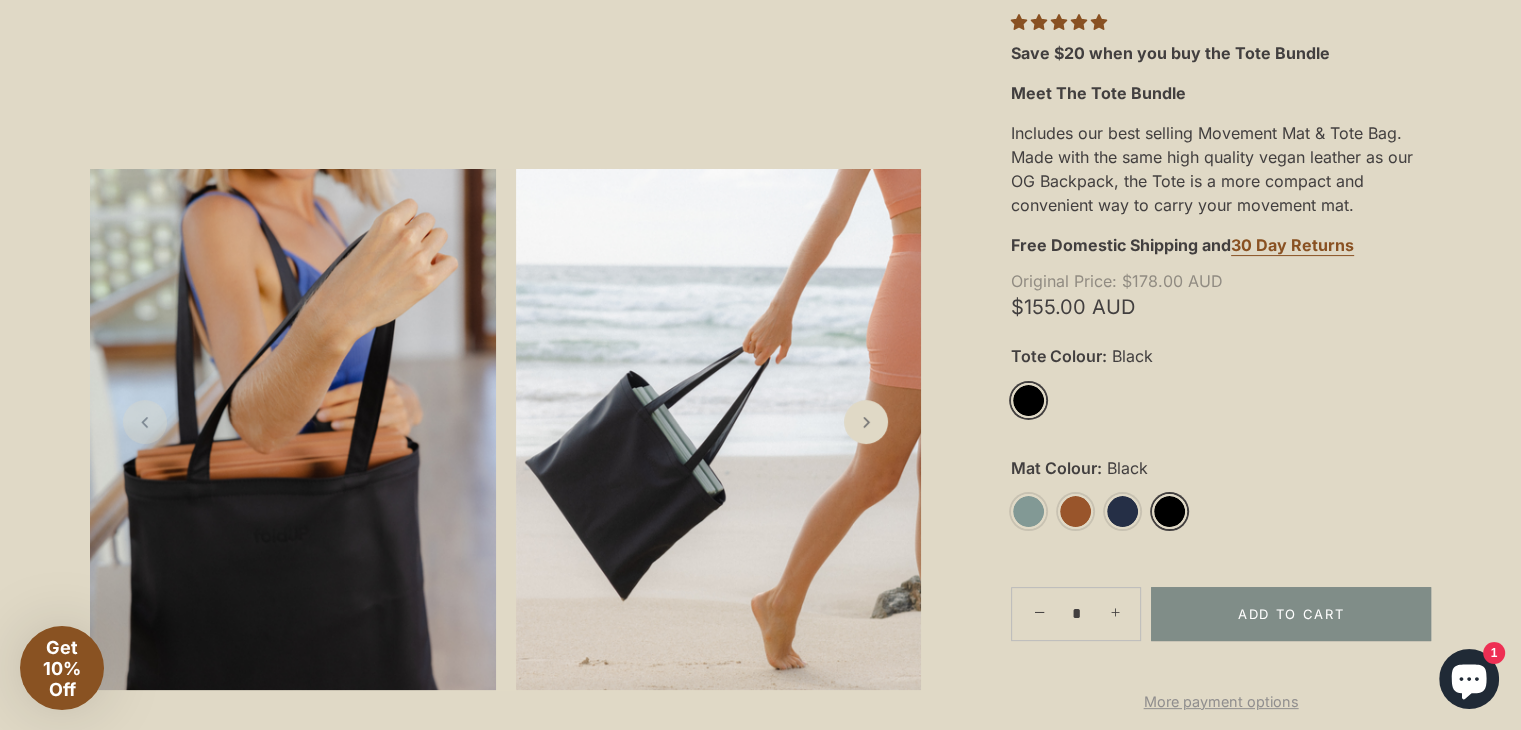 click 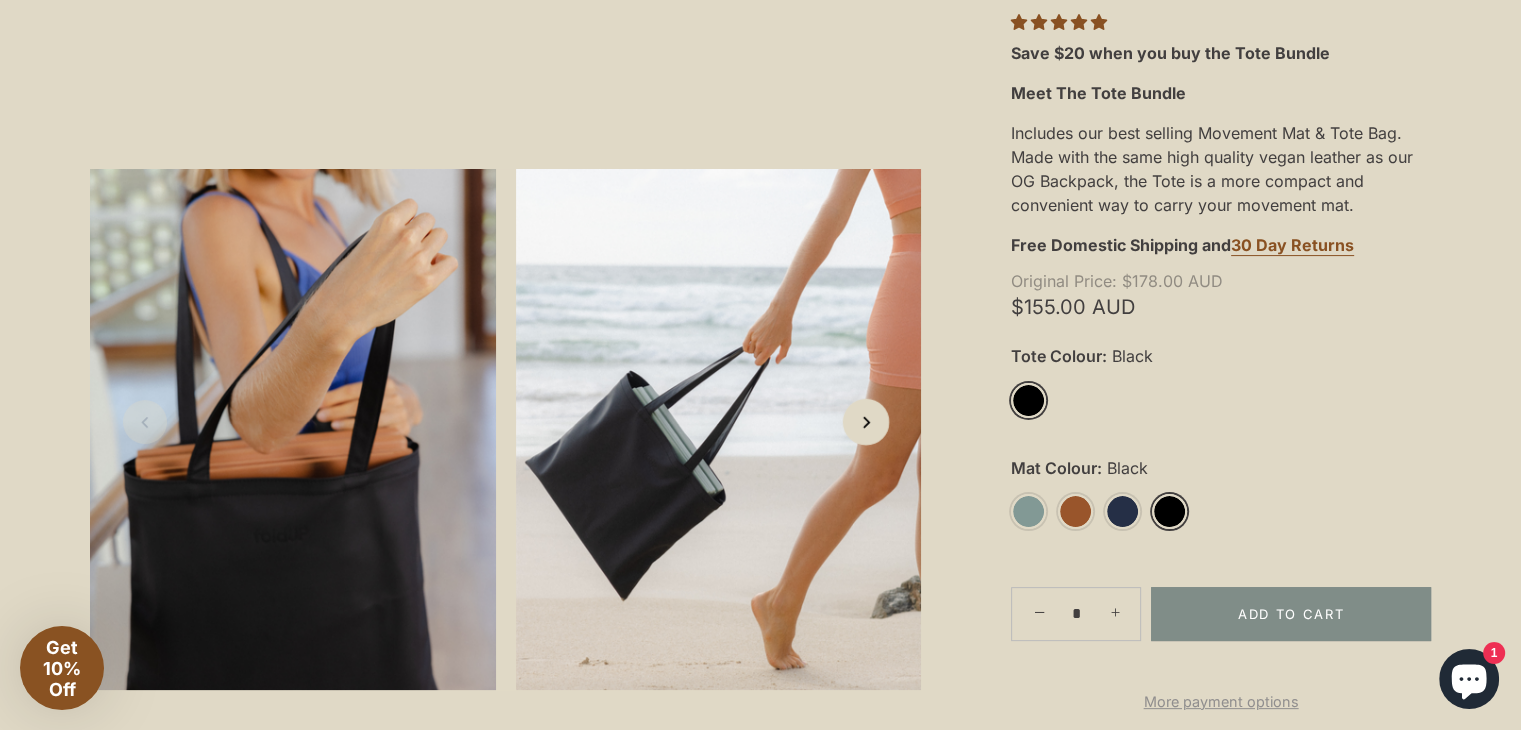 click 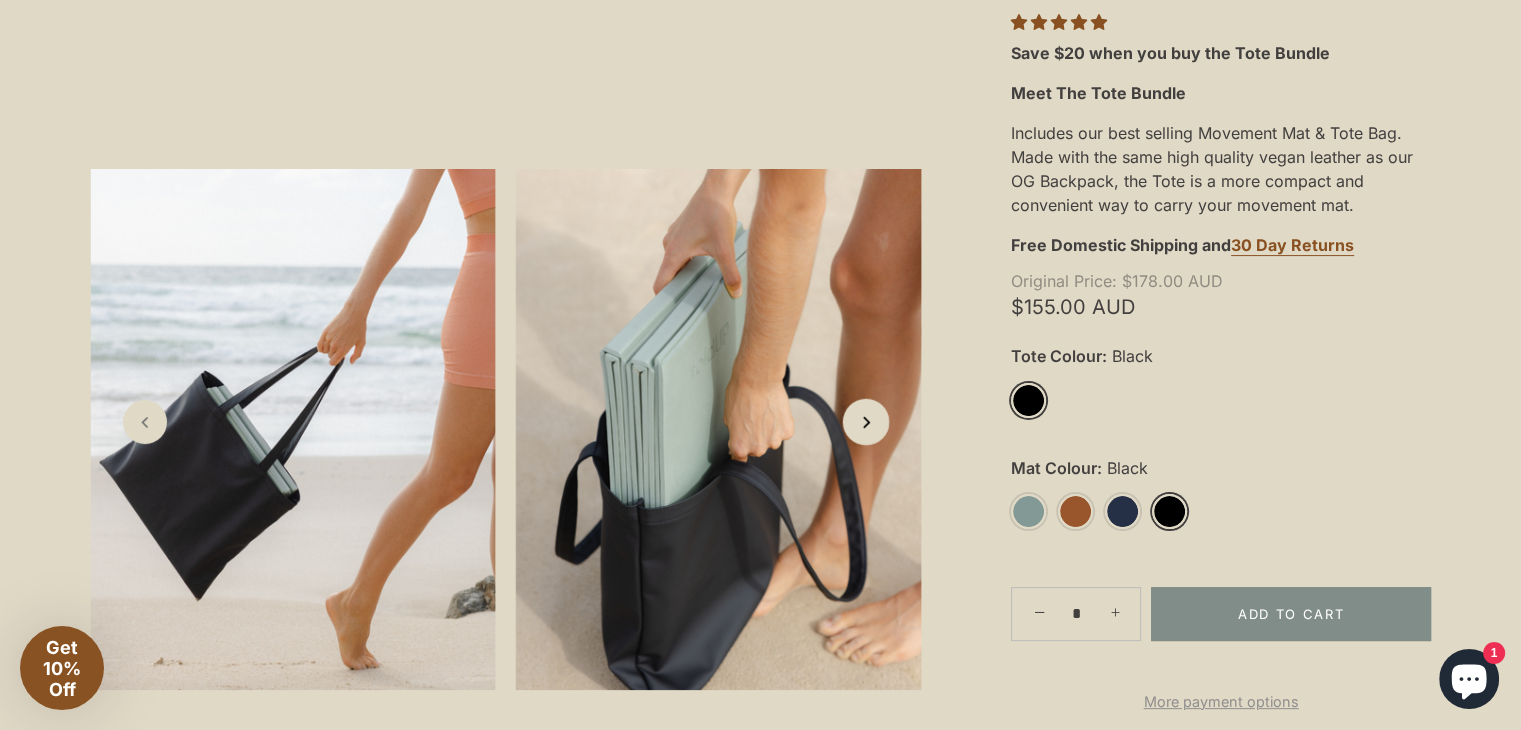 click 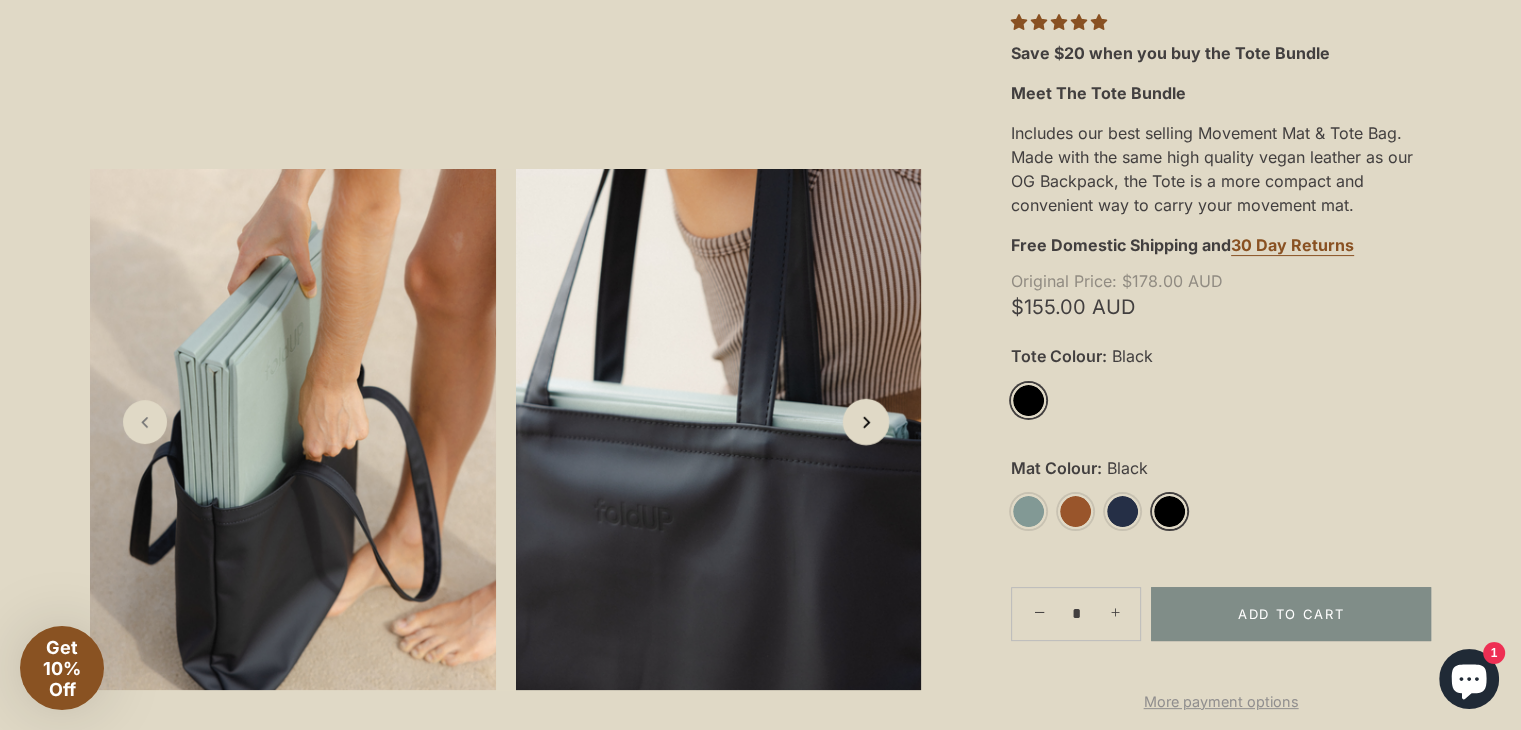 click 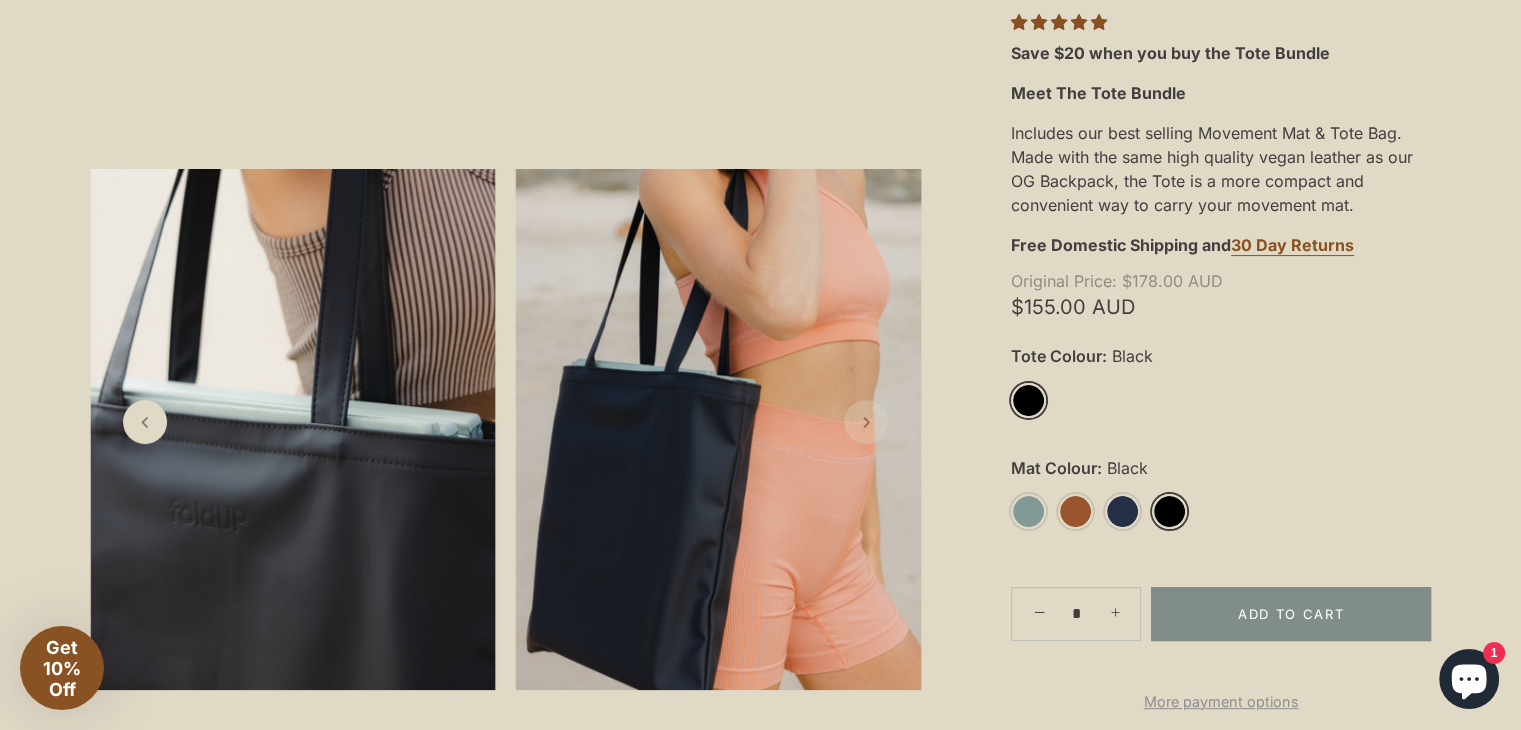 click 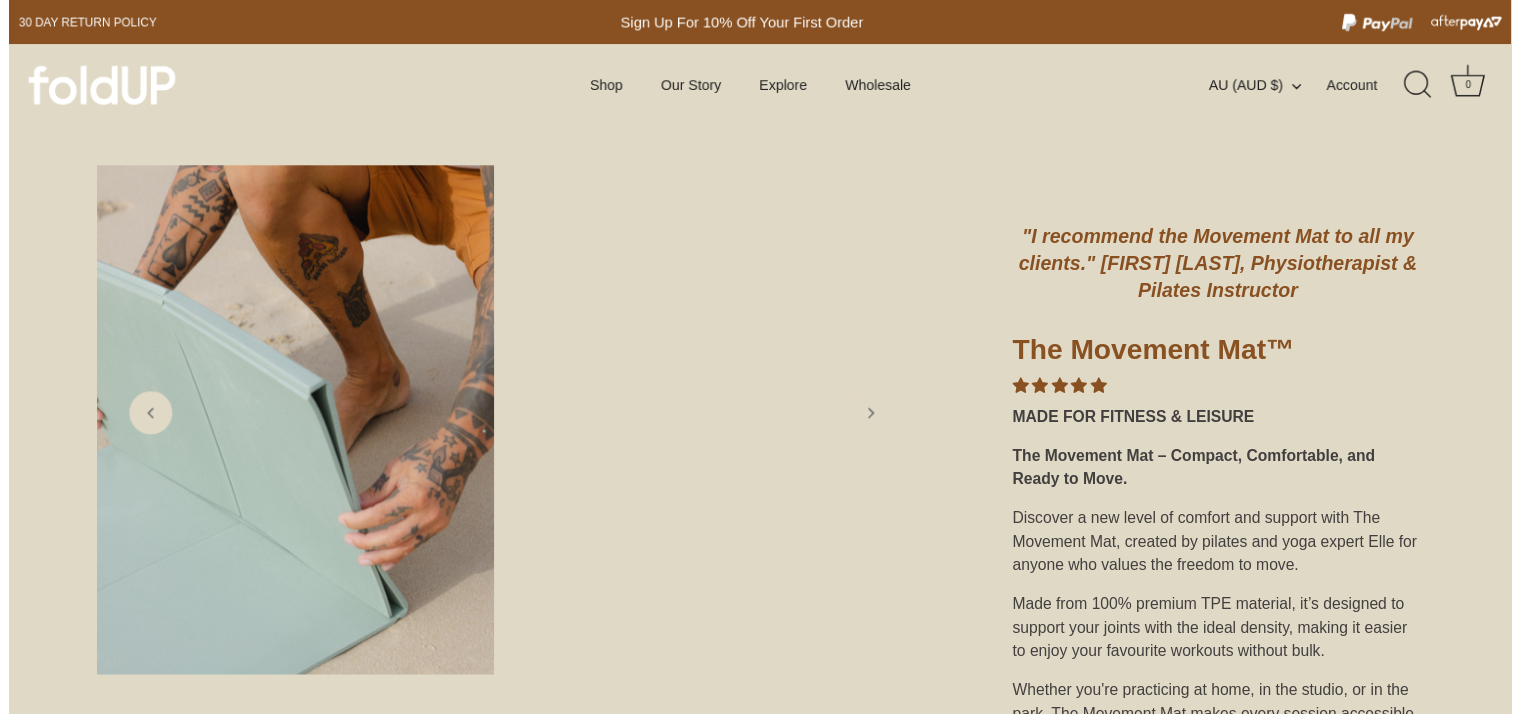 scroll, scrollTop: 0, scrollLeft: 0, axis: both 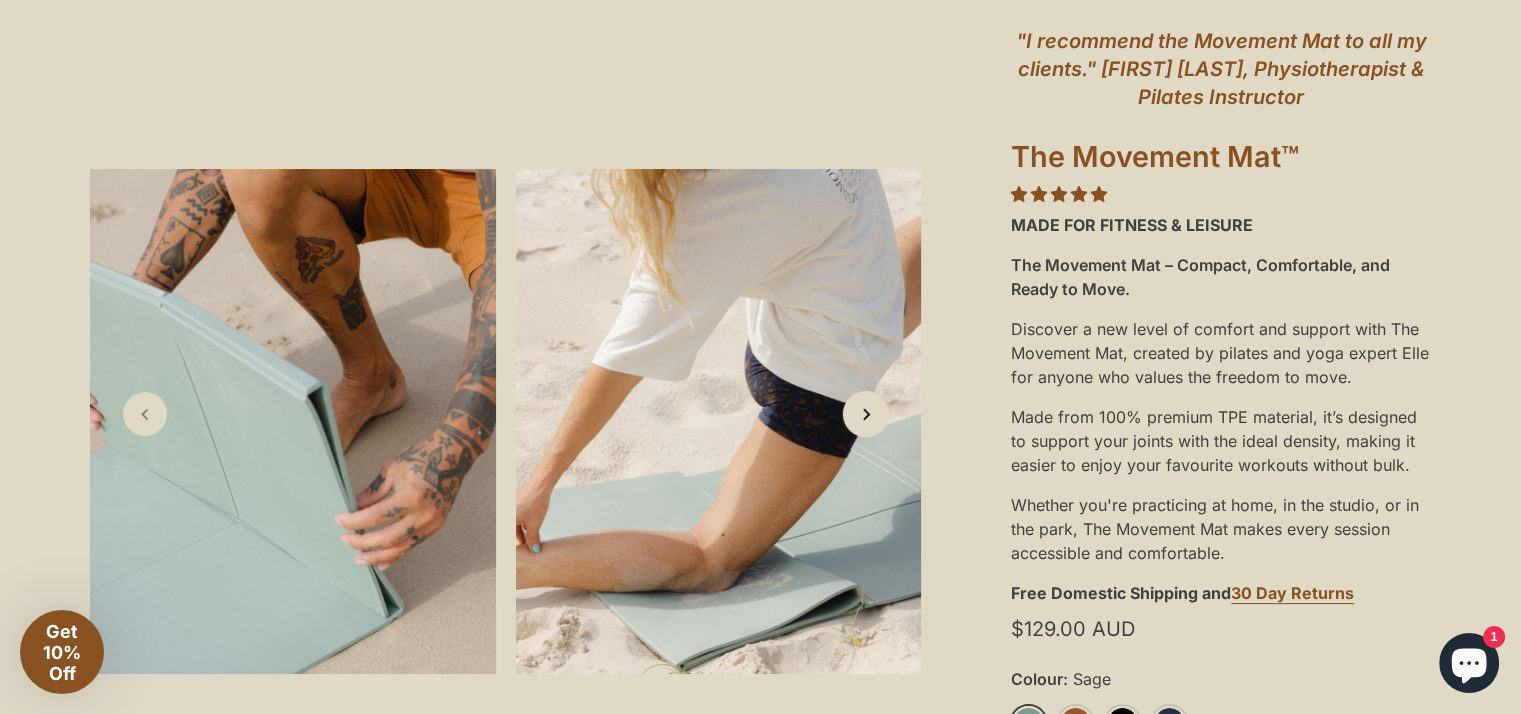 click 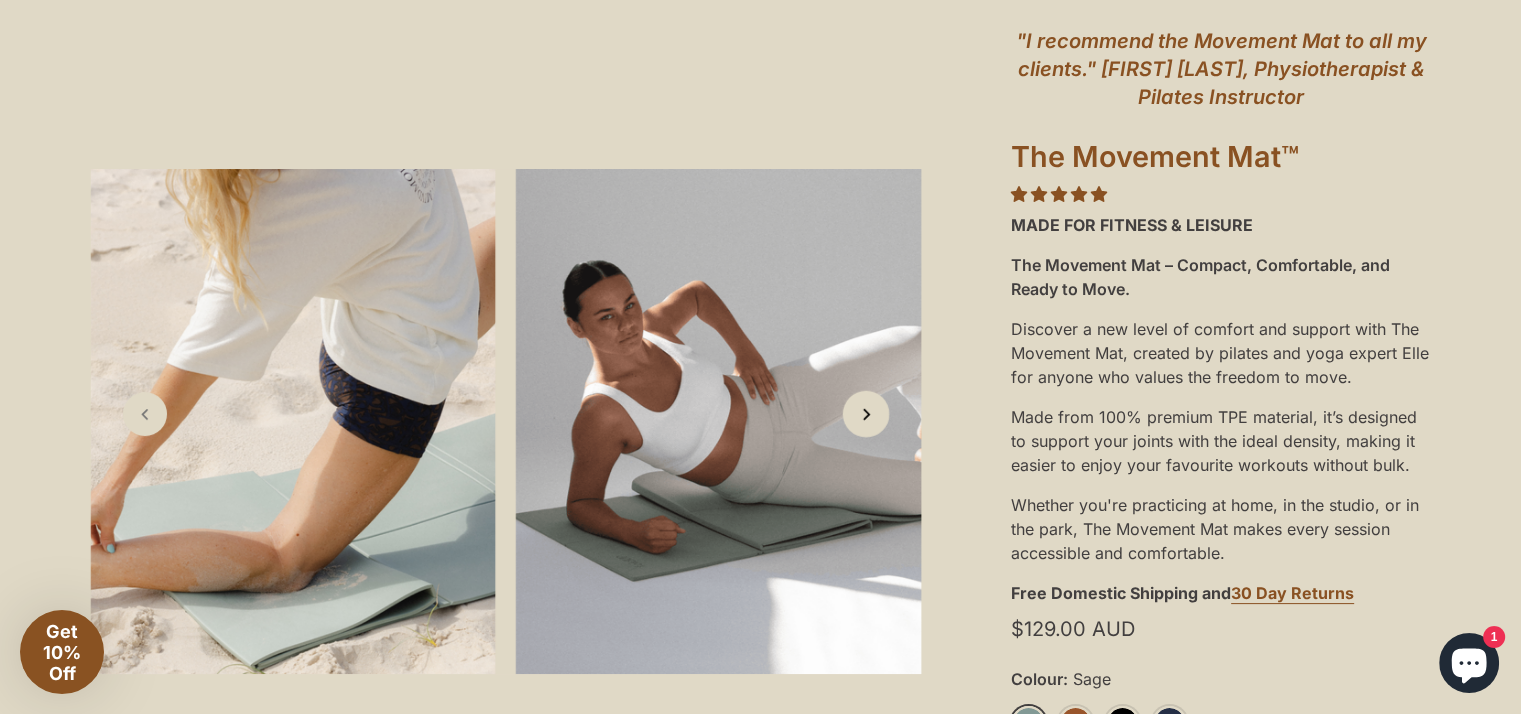 click 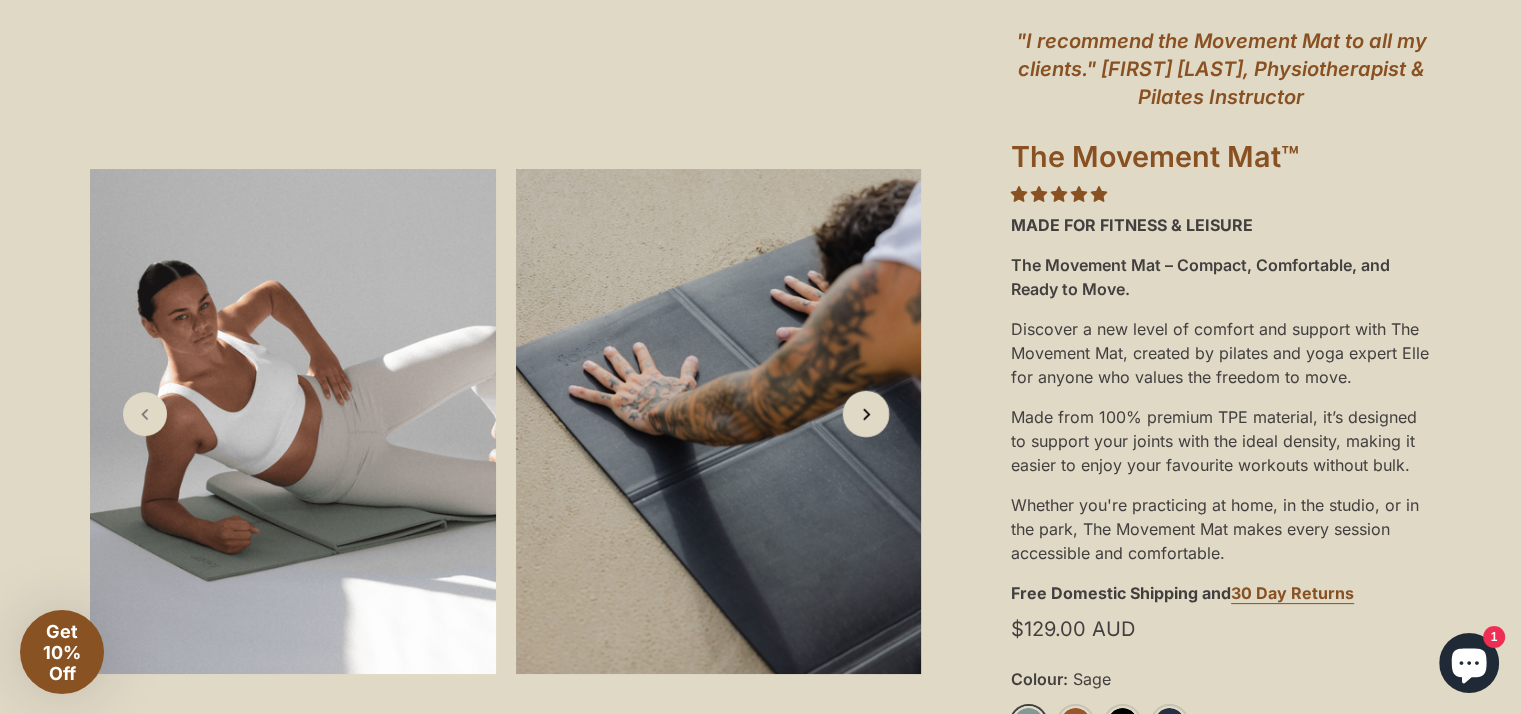 click 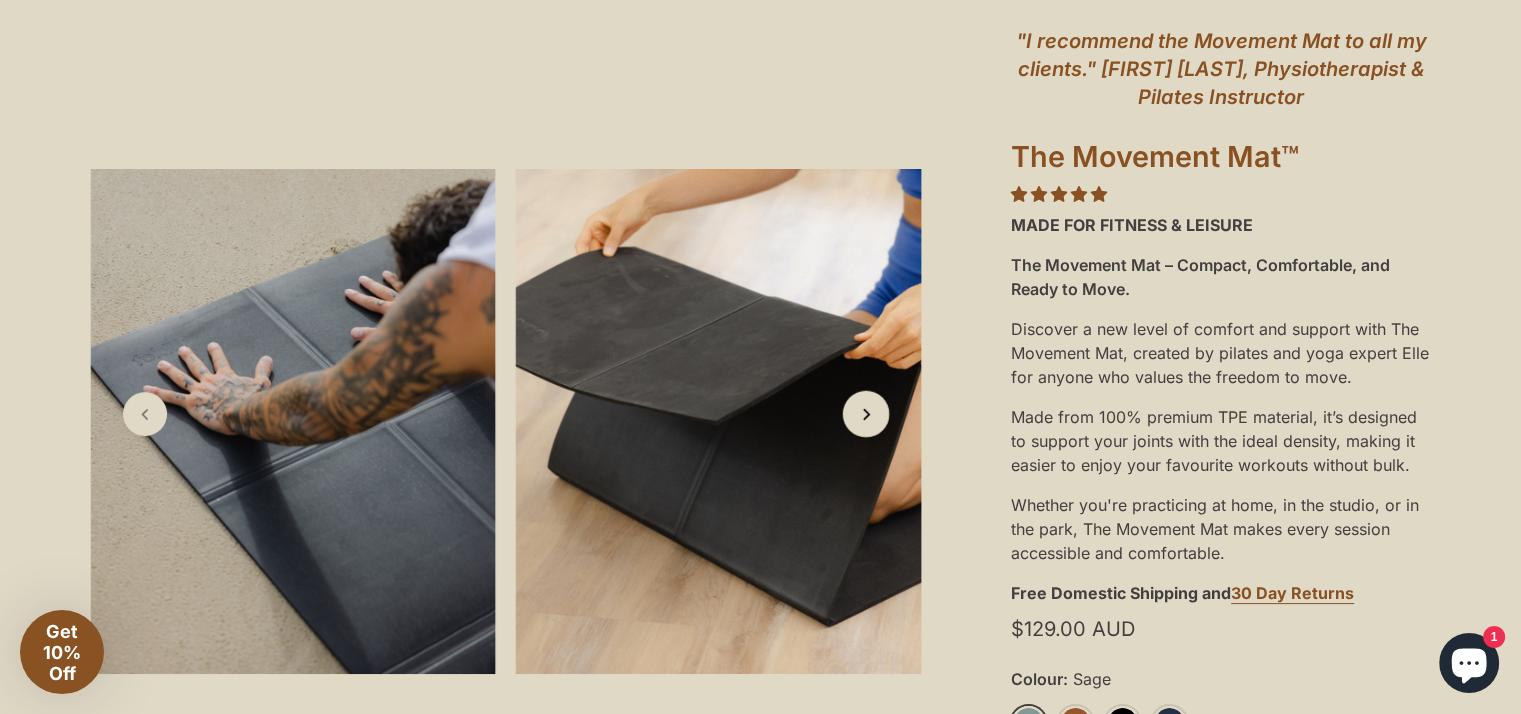click 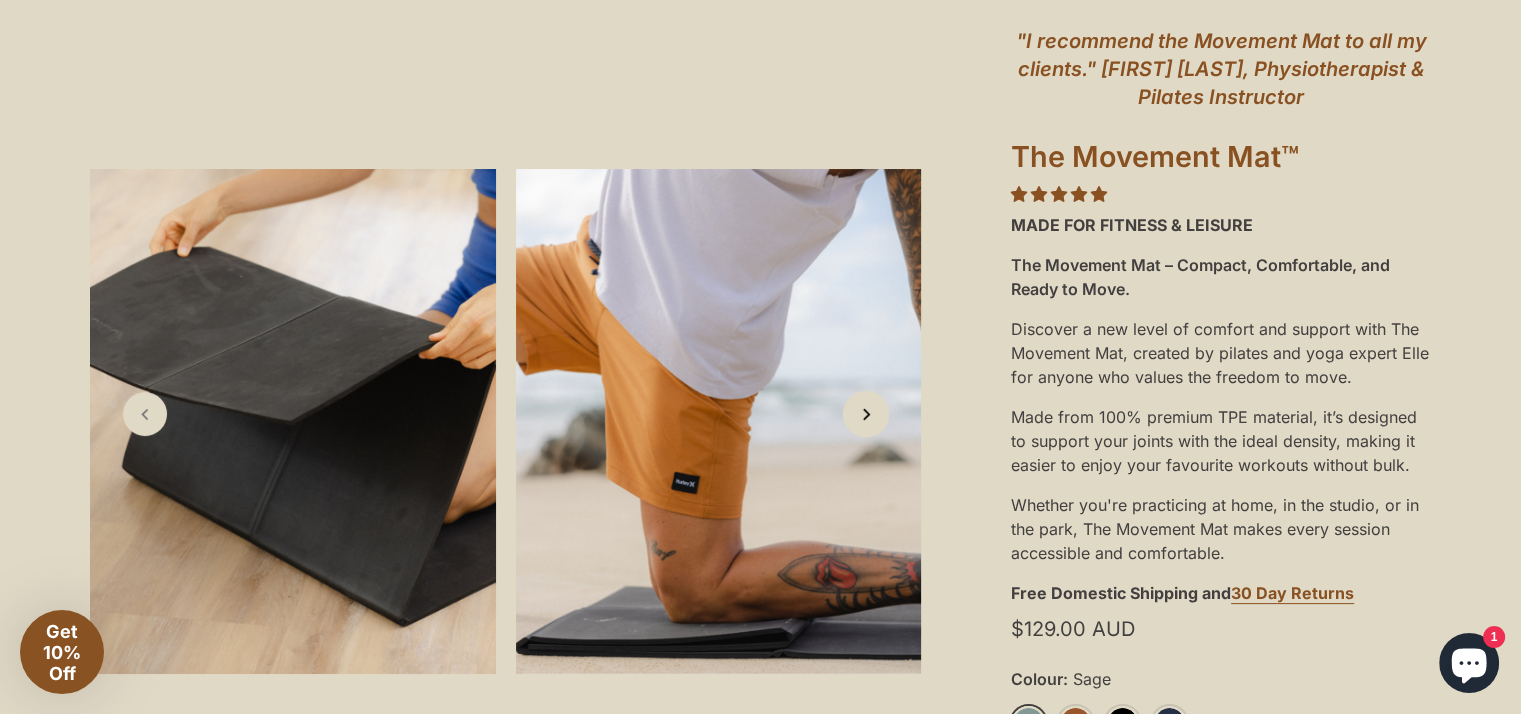 click 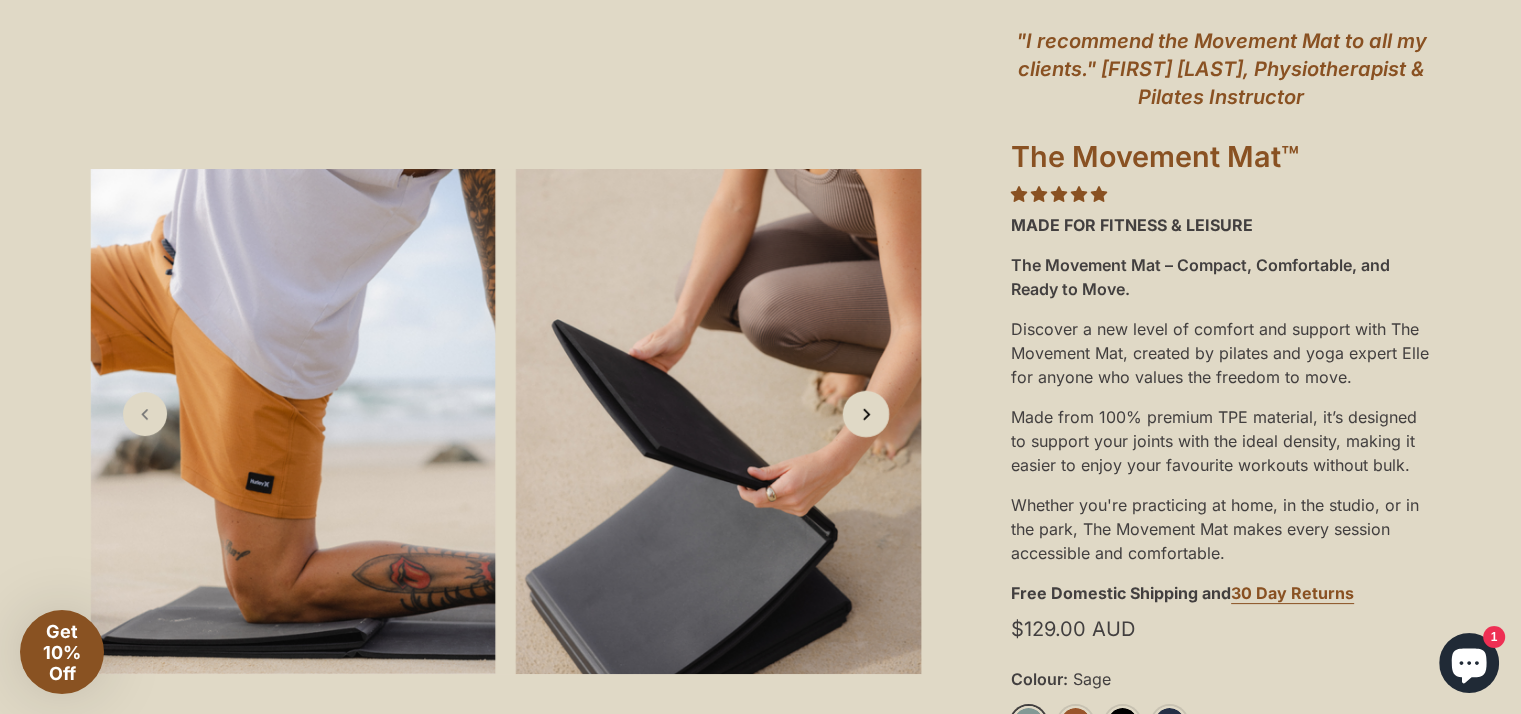 click 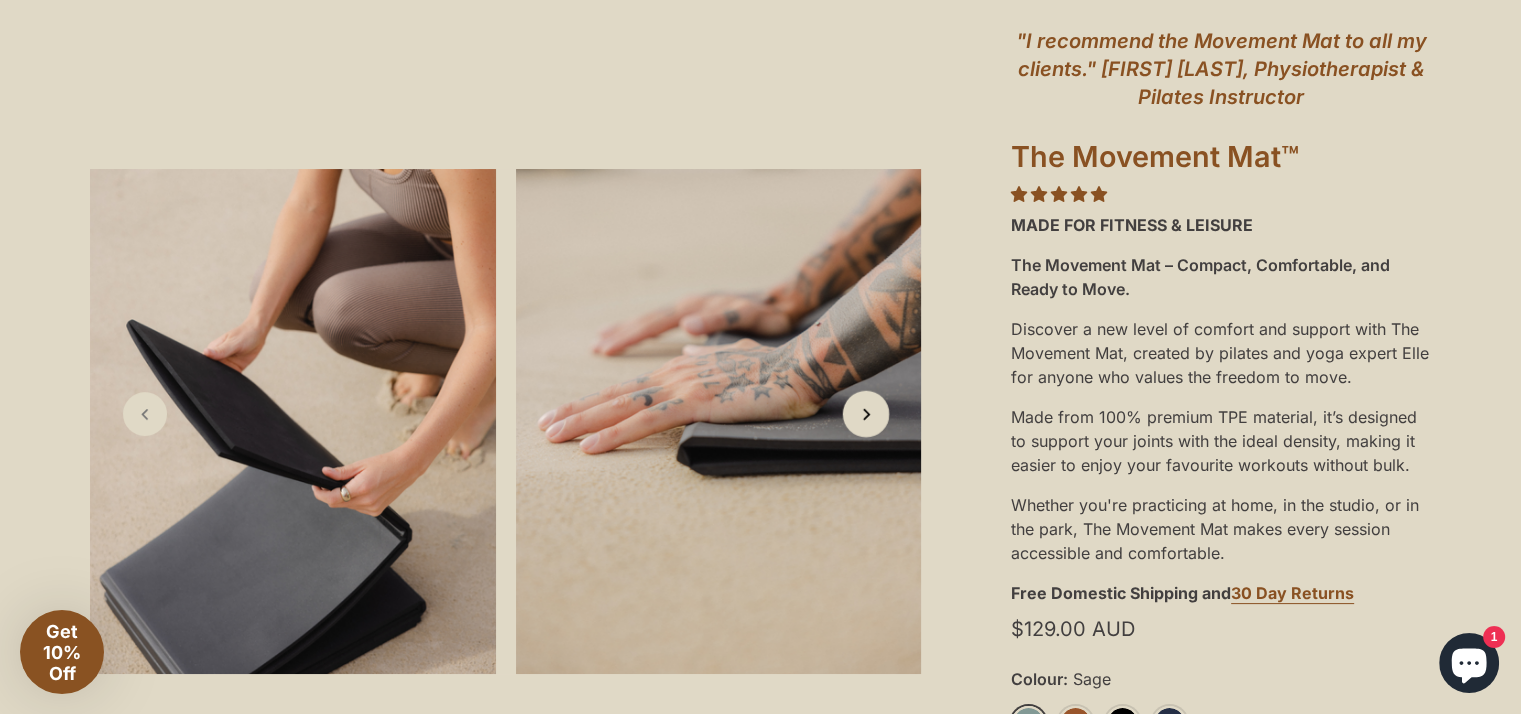 click 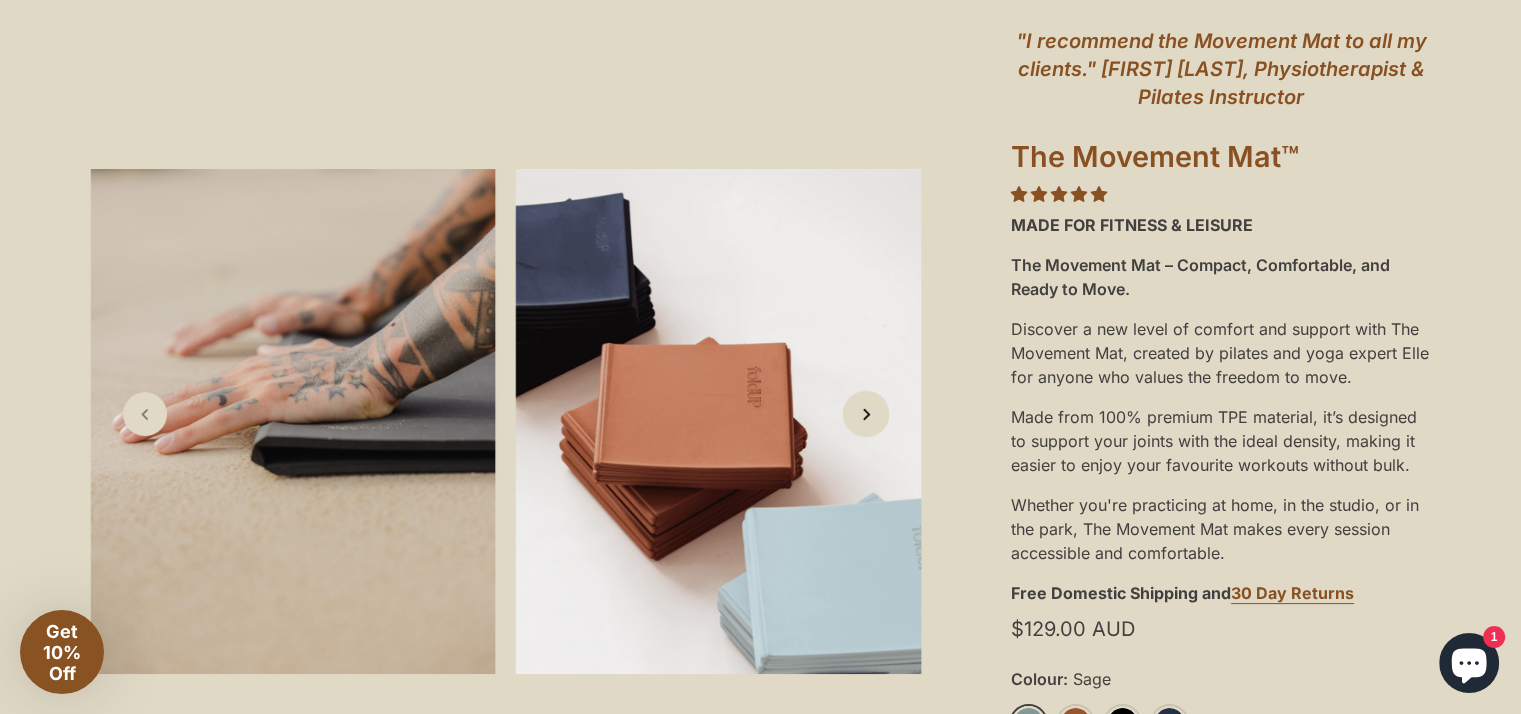 click 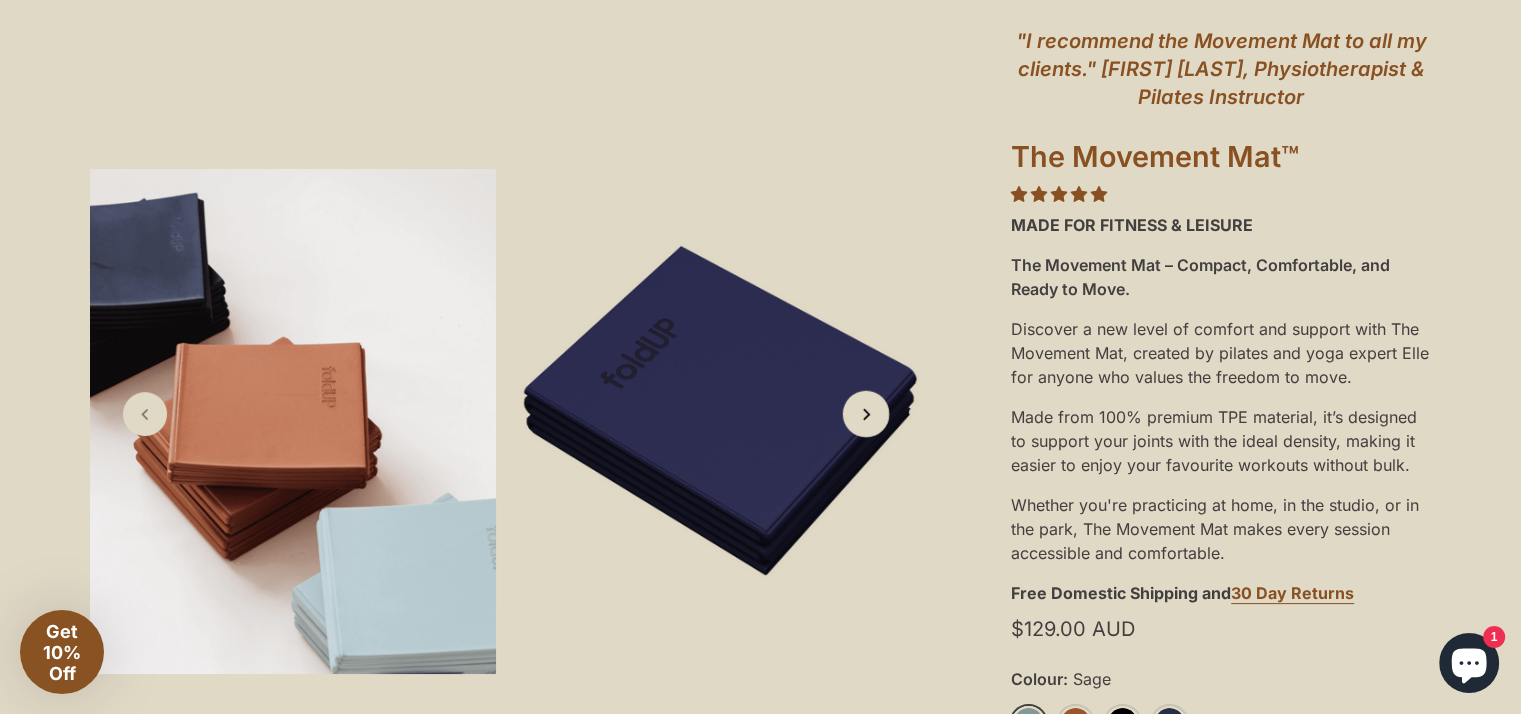 click 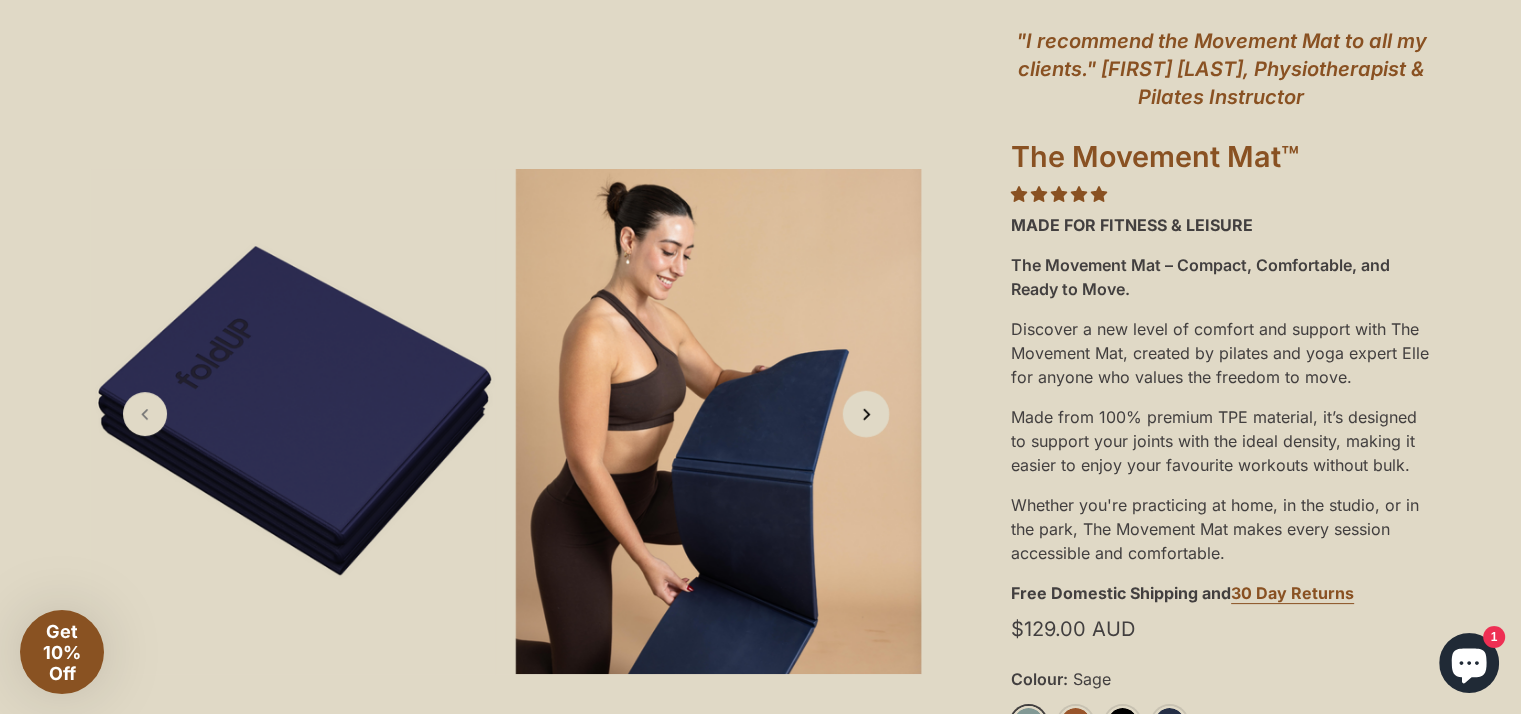 click 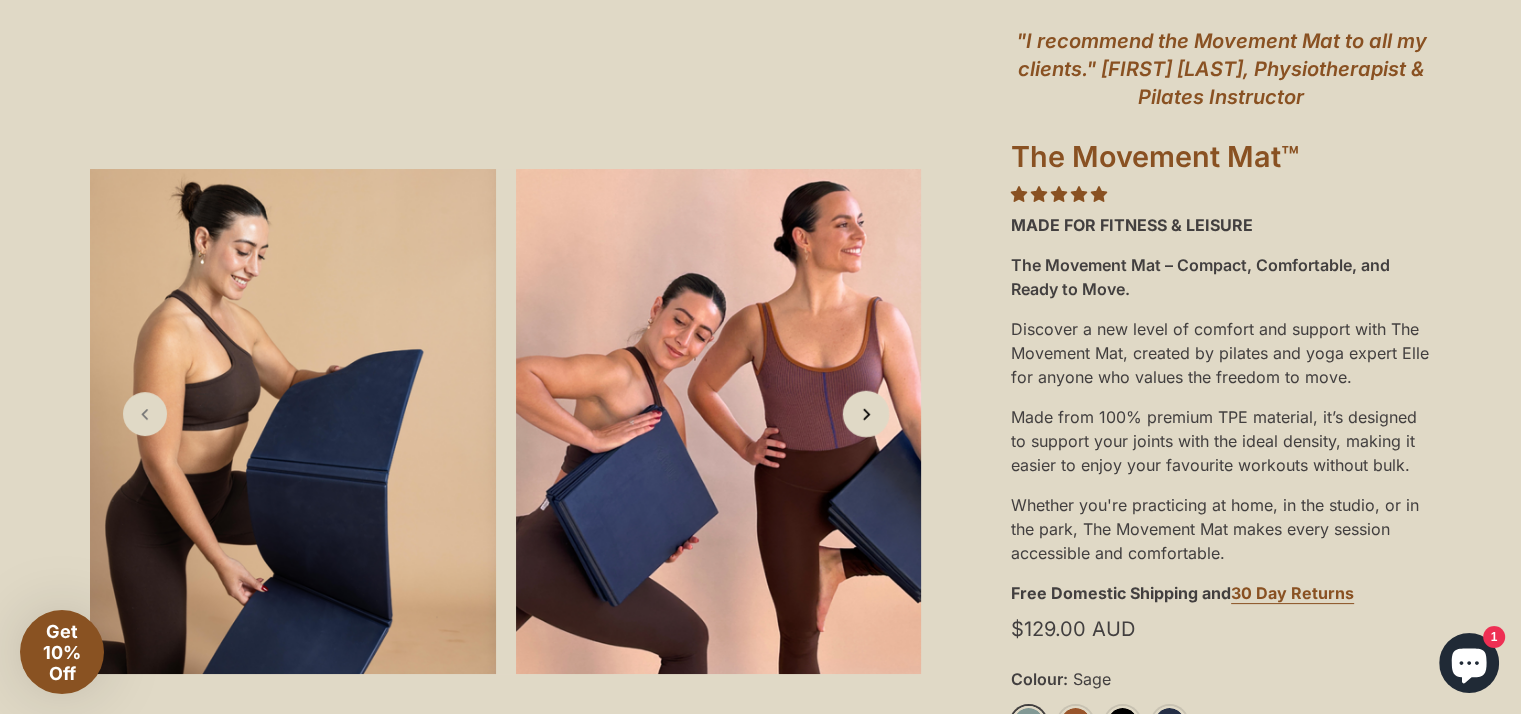 click 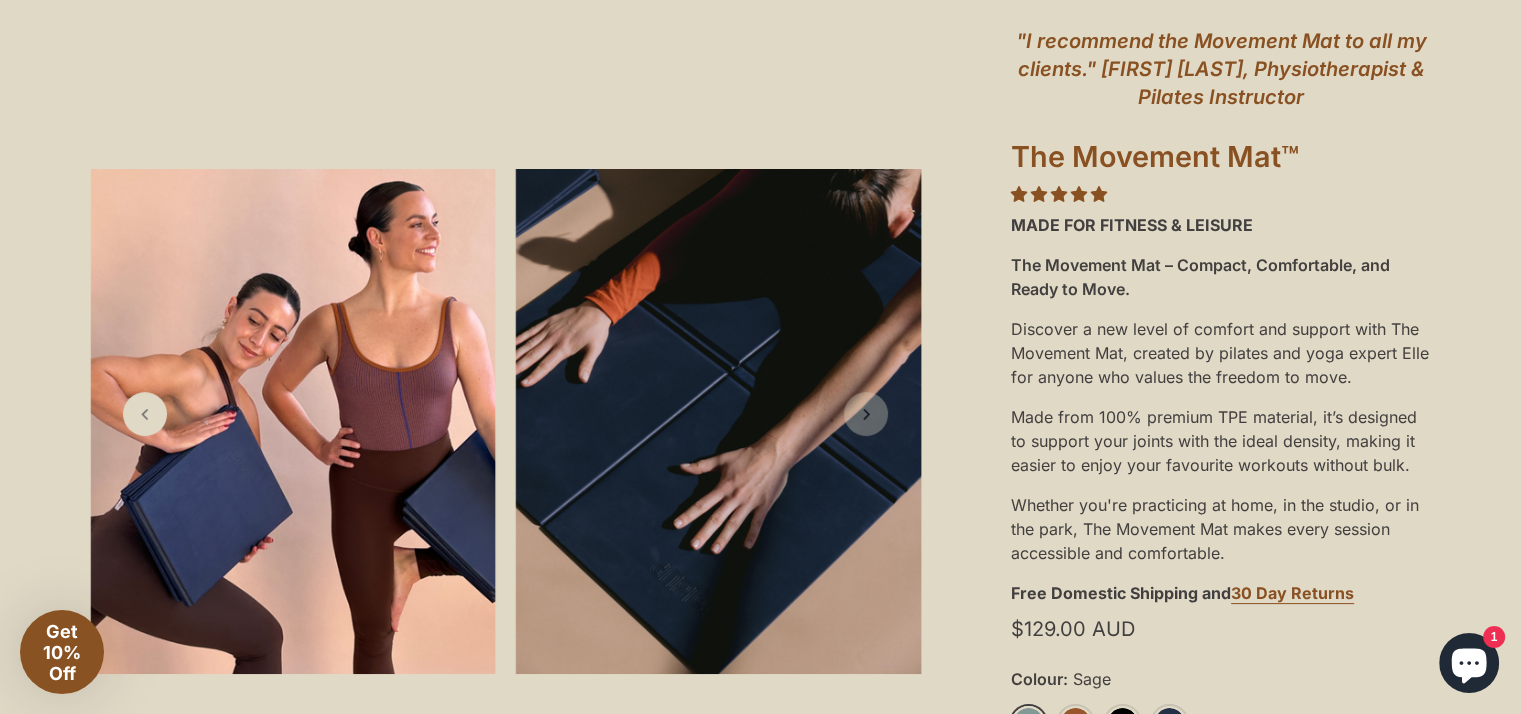 click 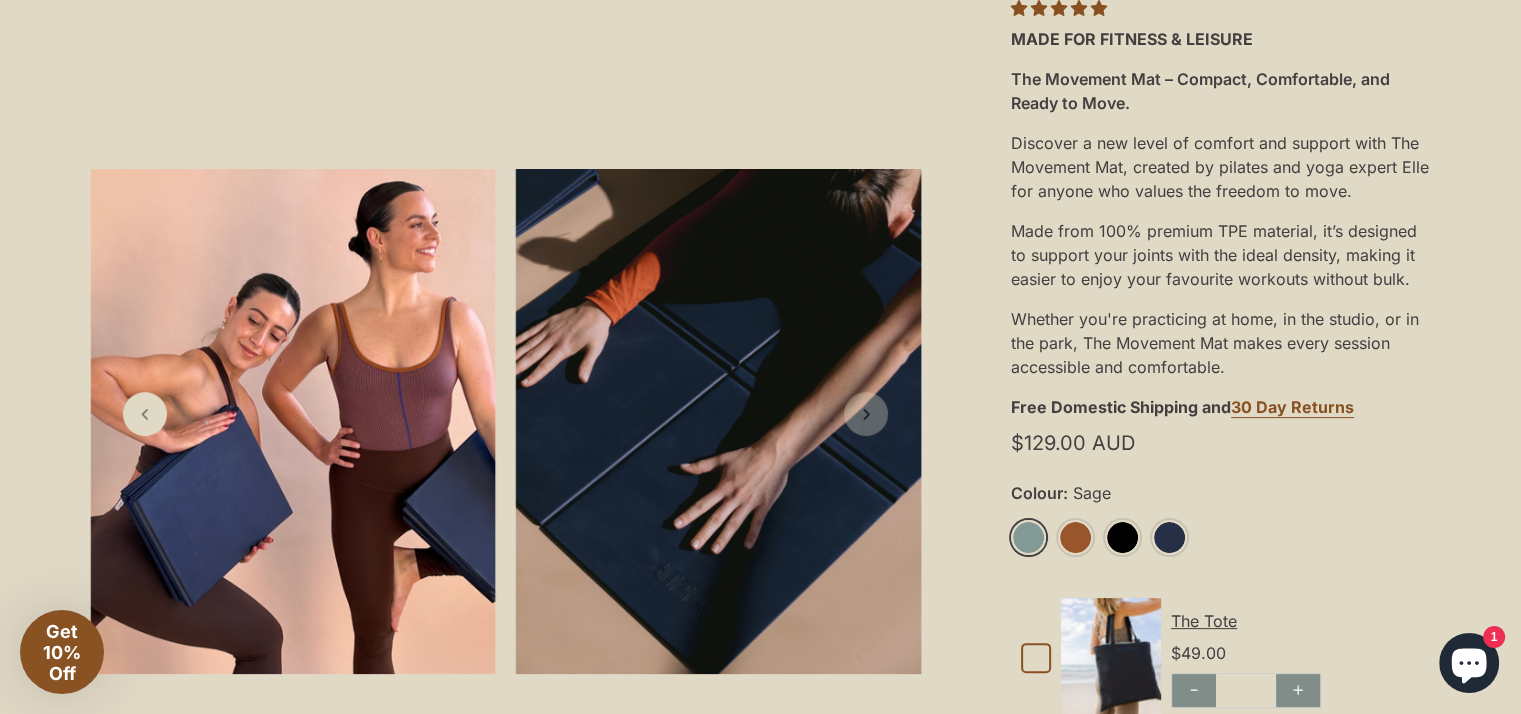 scroll, scrollTop: 400, scrollLeft: 0, axis: vertical 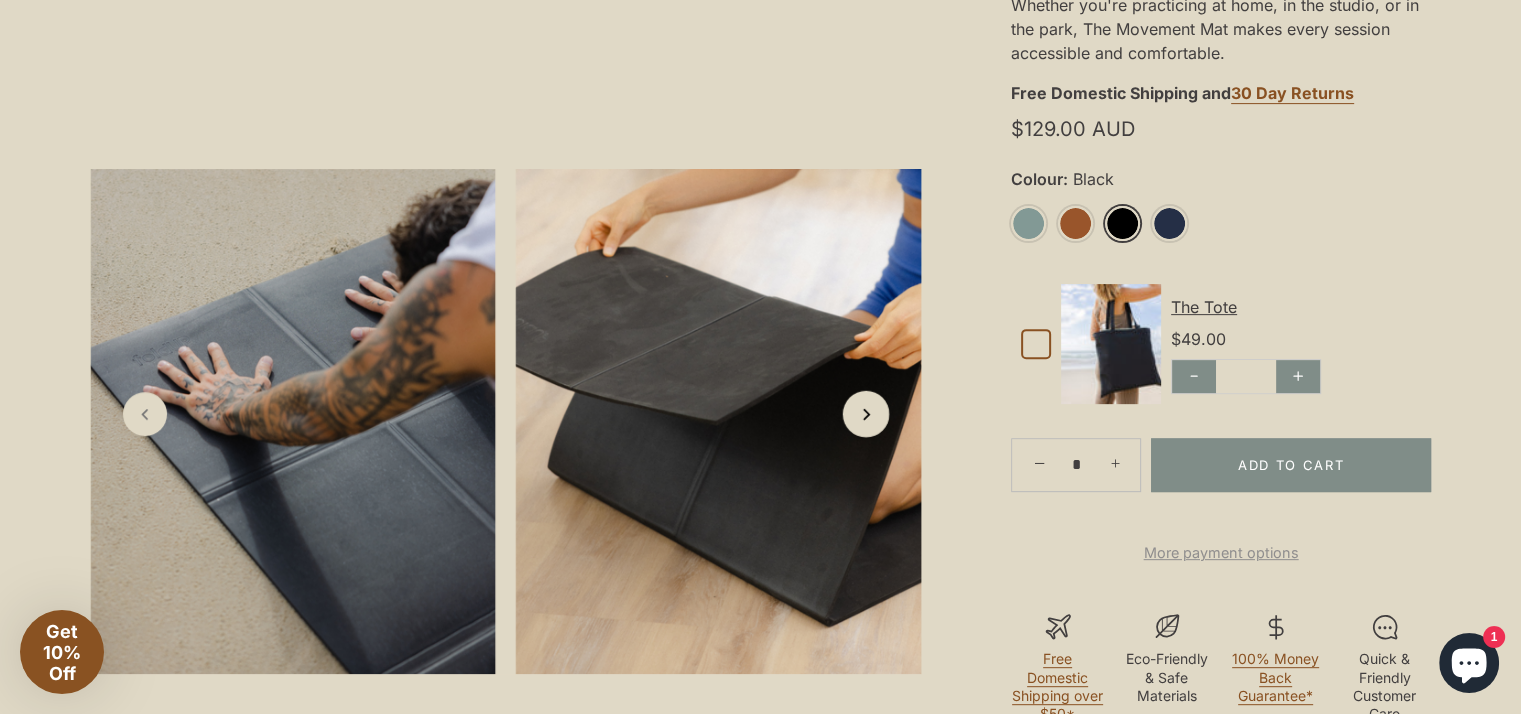 click at bounding box center (866, 413) 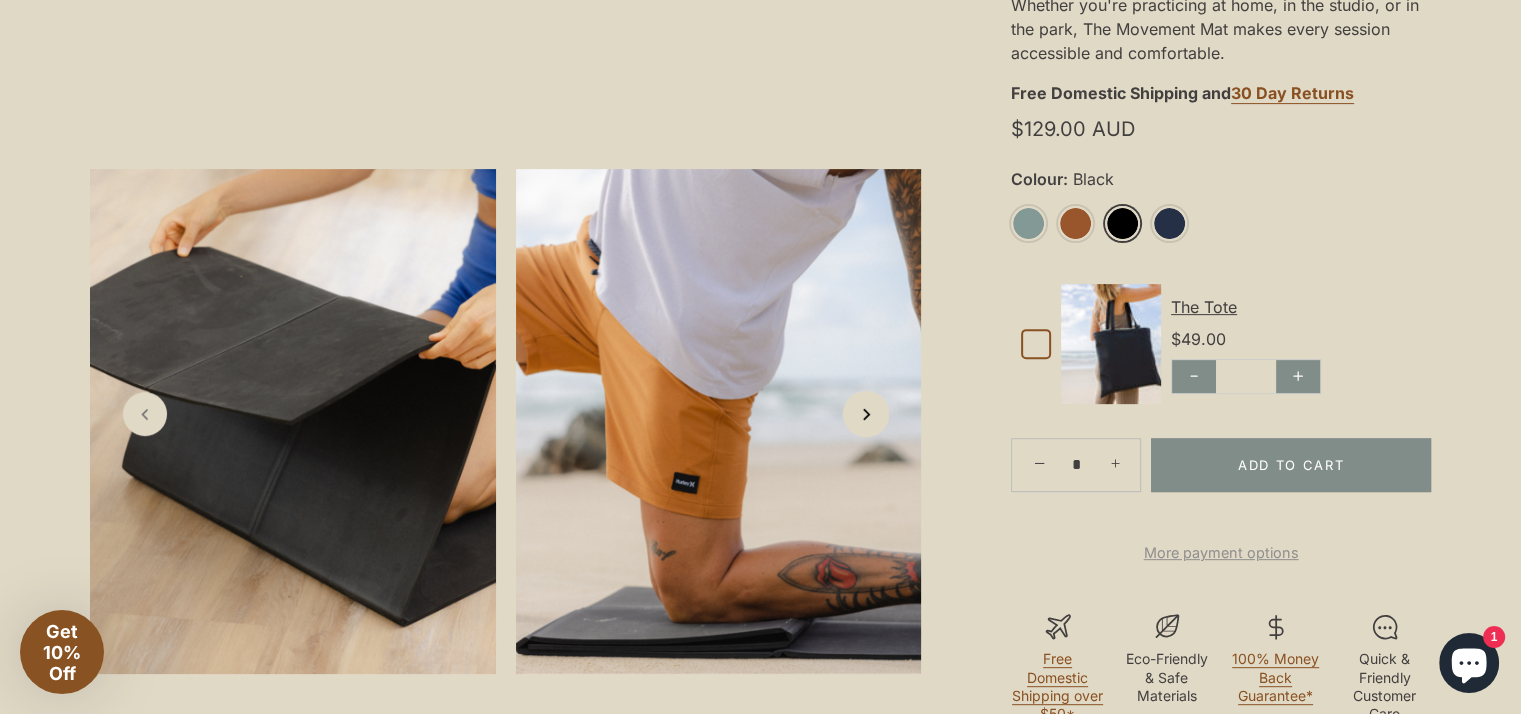 click at bounding box center (866, 413) 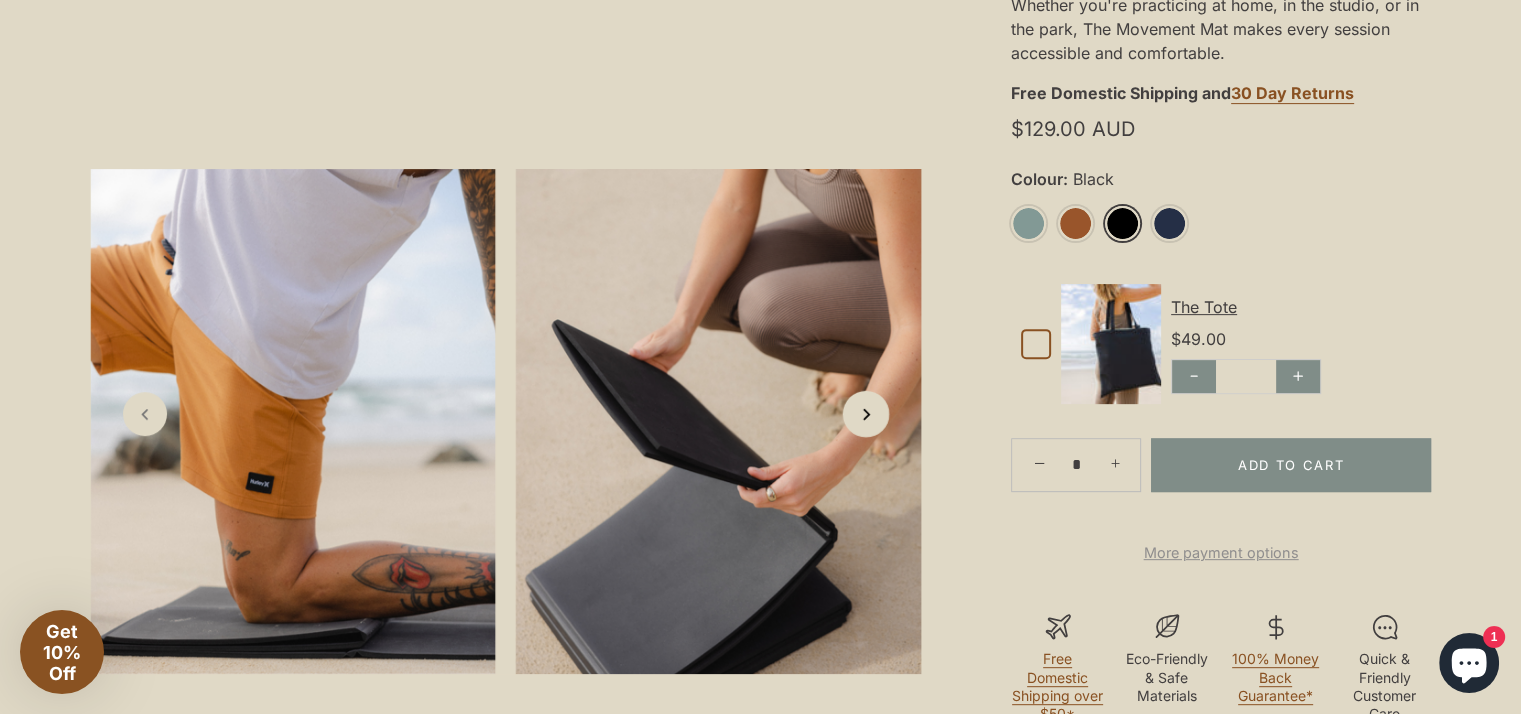 click at bounding box center (866, 413) 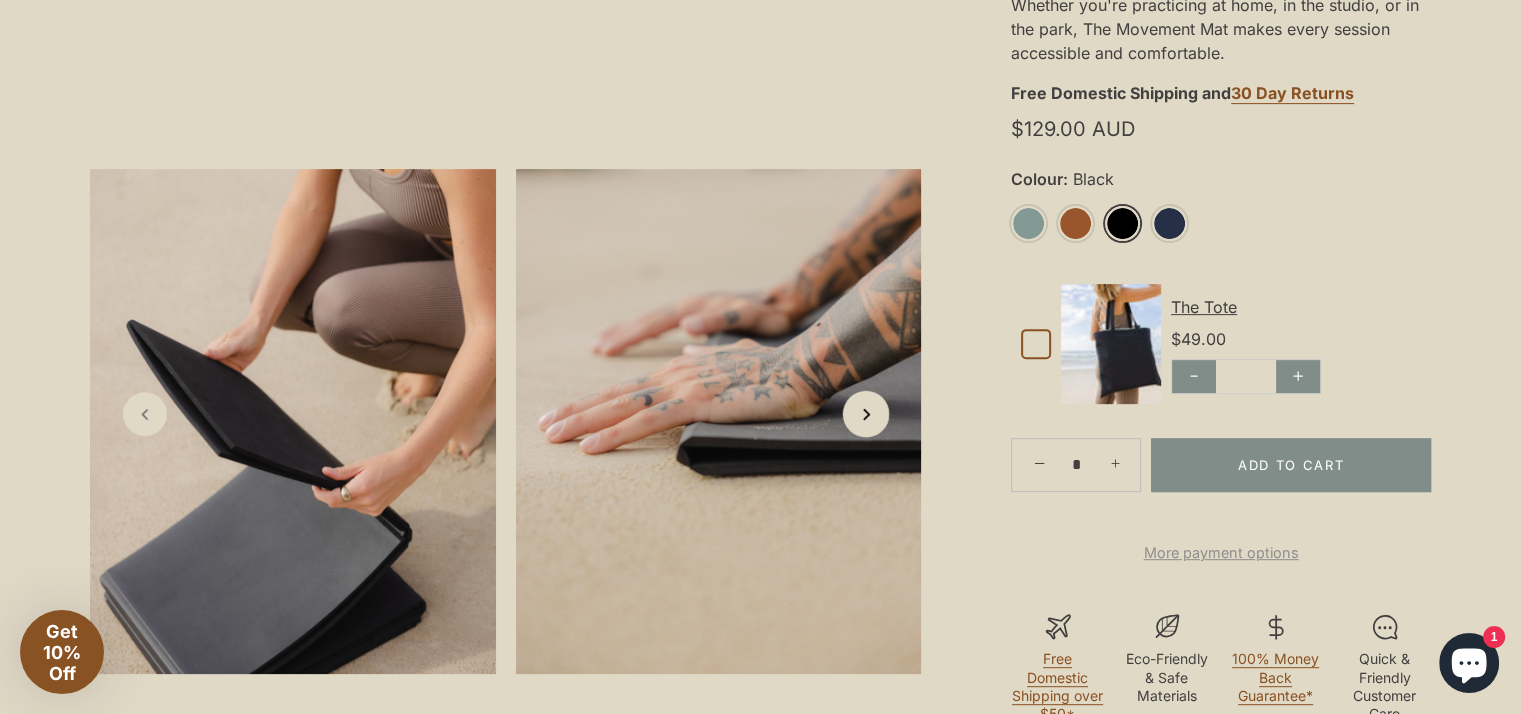 click at bounding box center (866, 413) 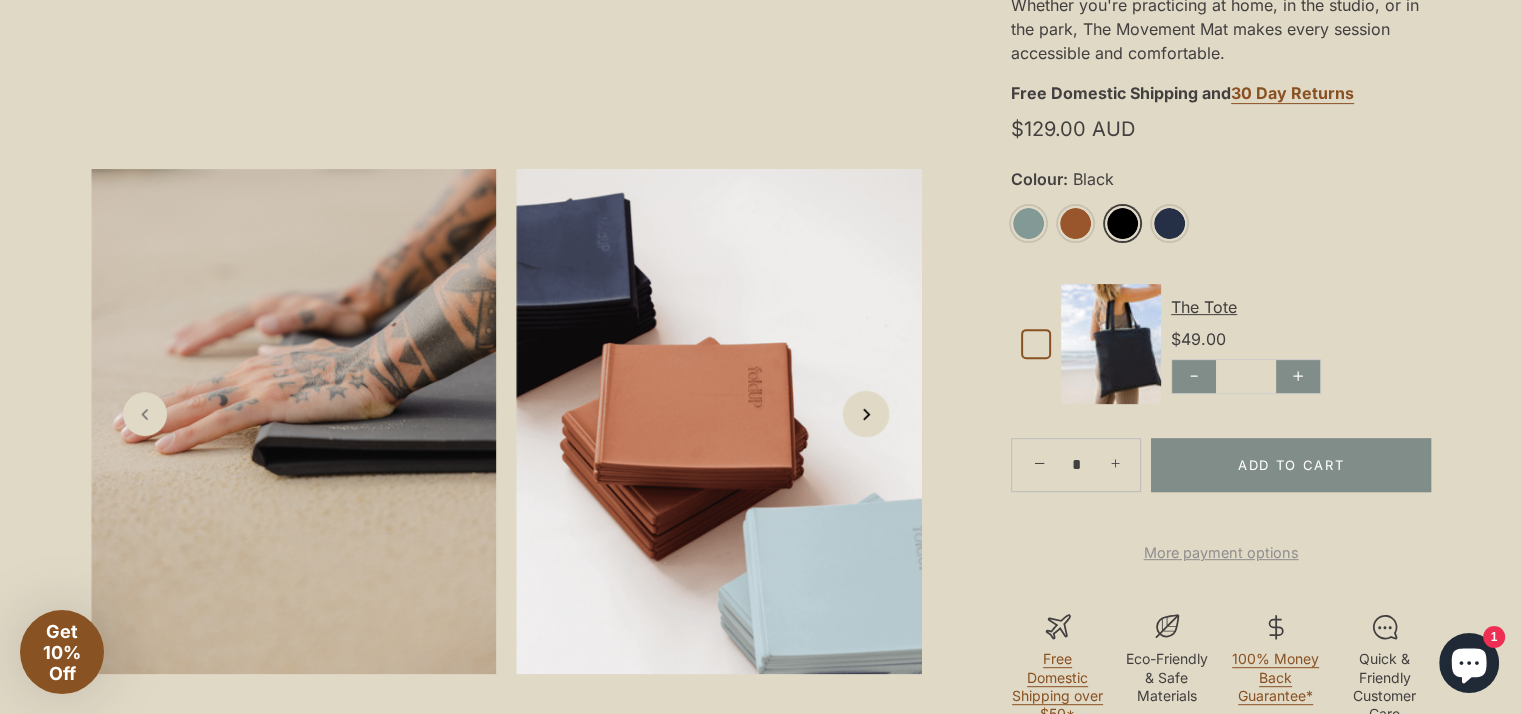 click 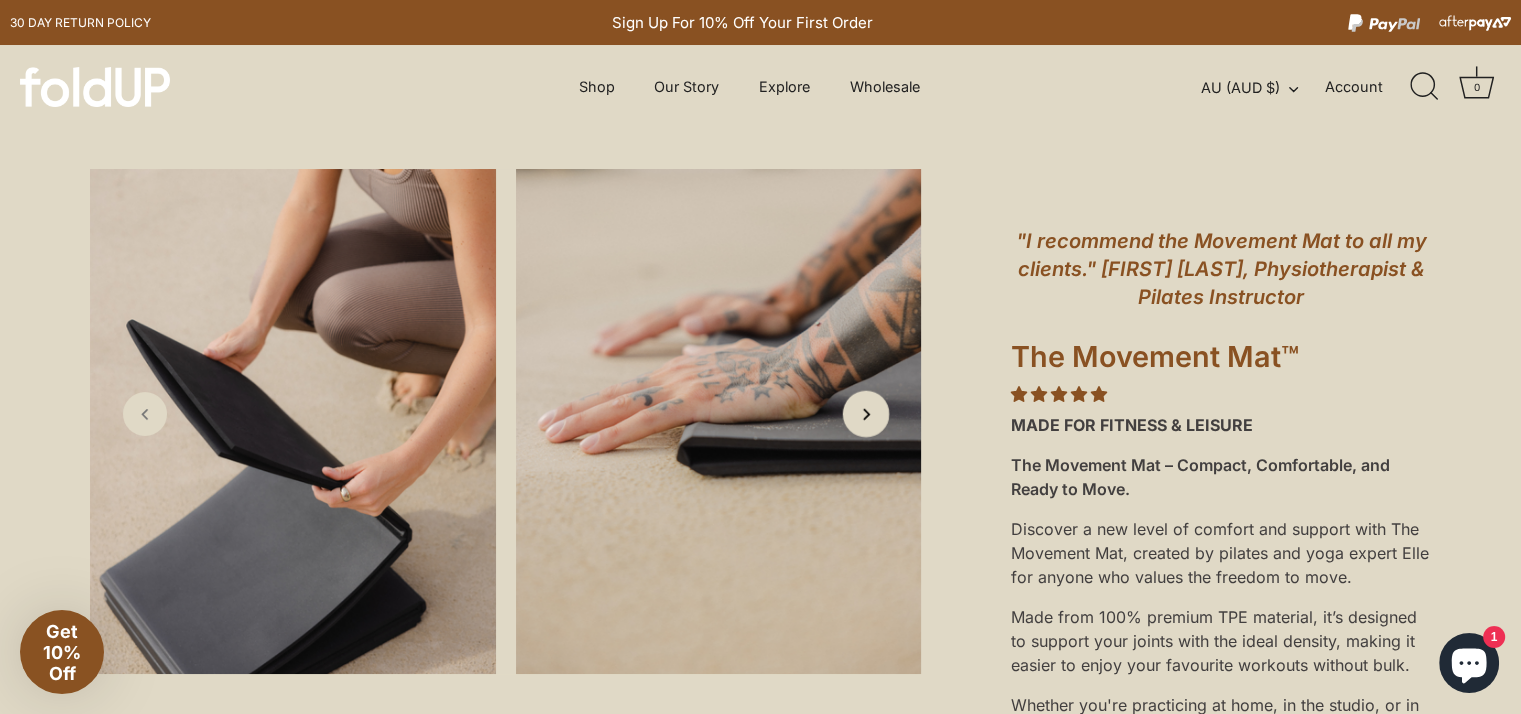 click 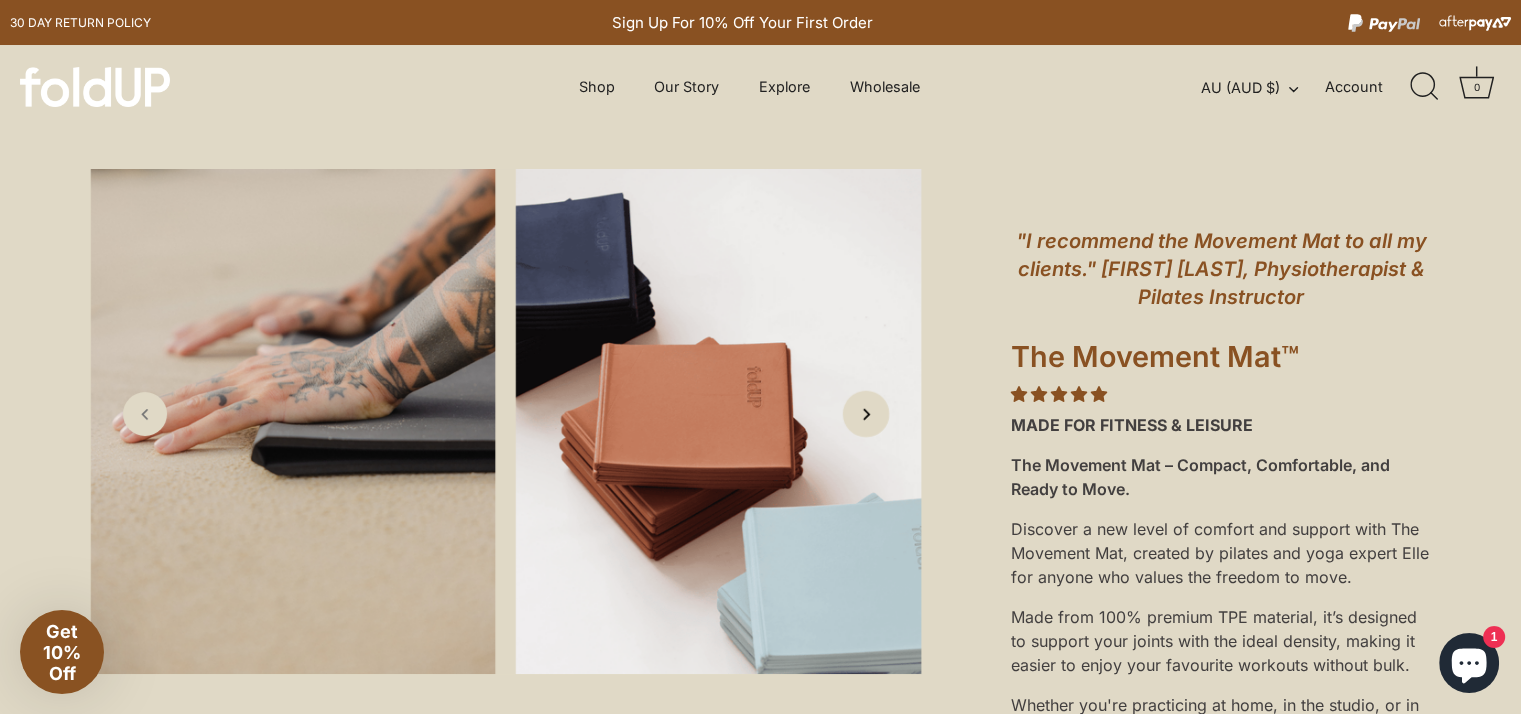 click 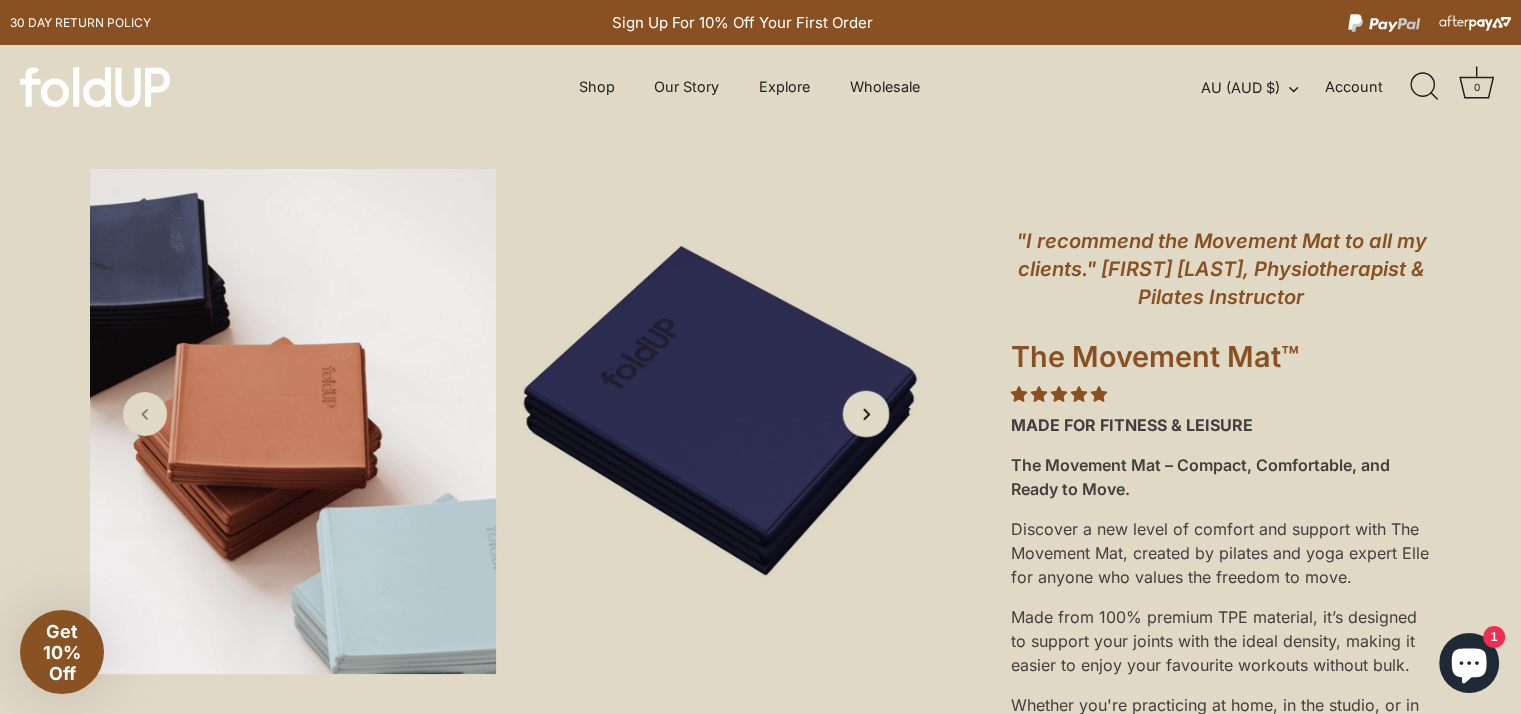 click 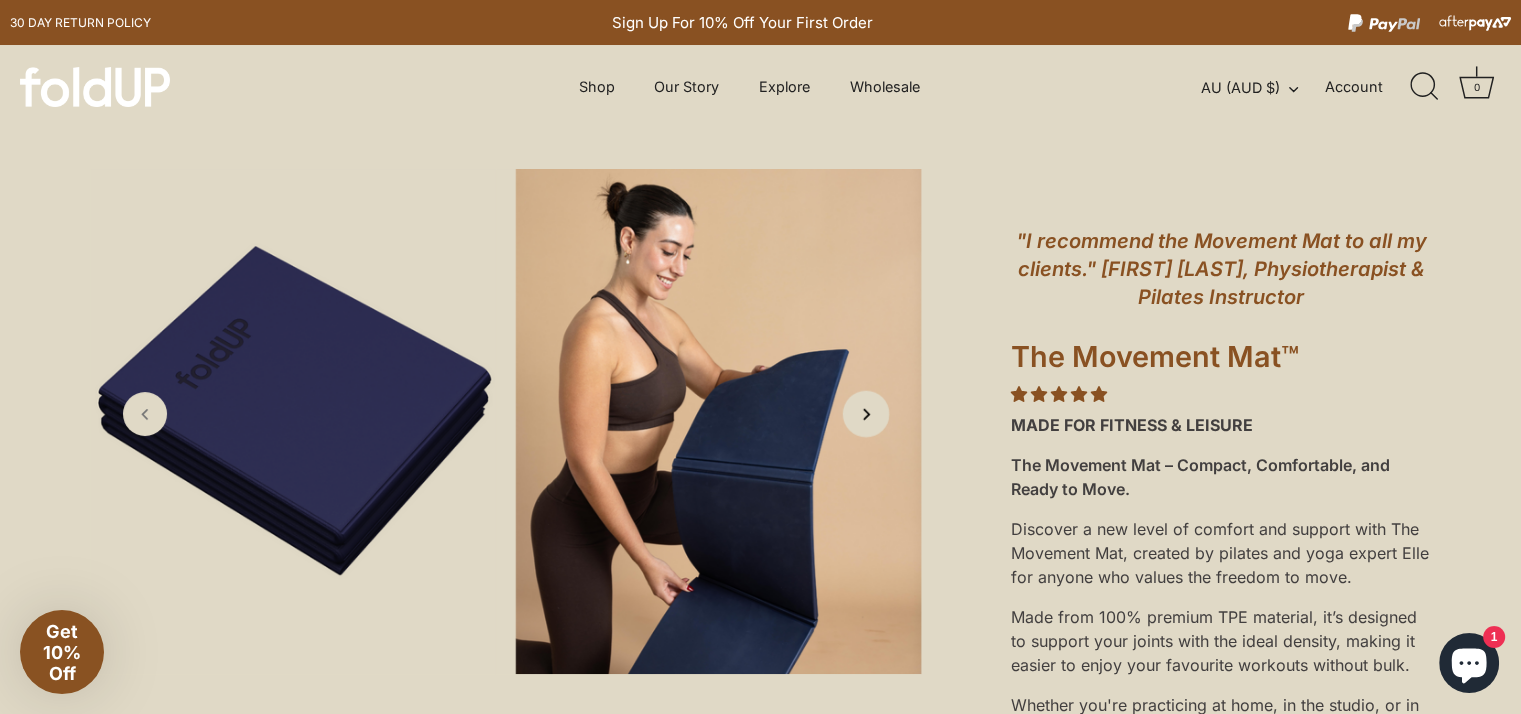 click 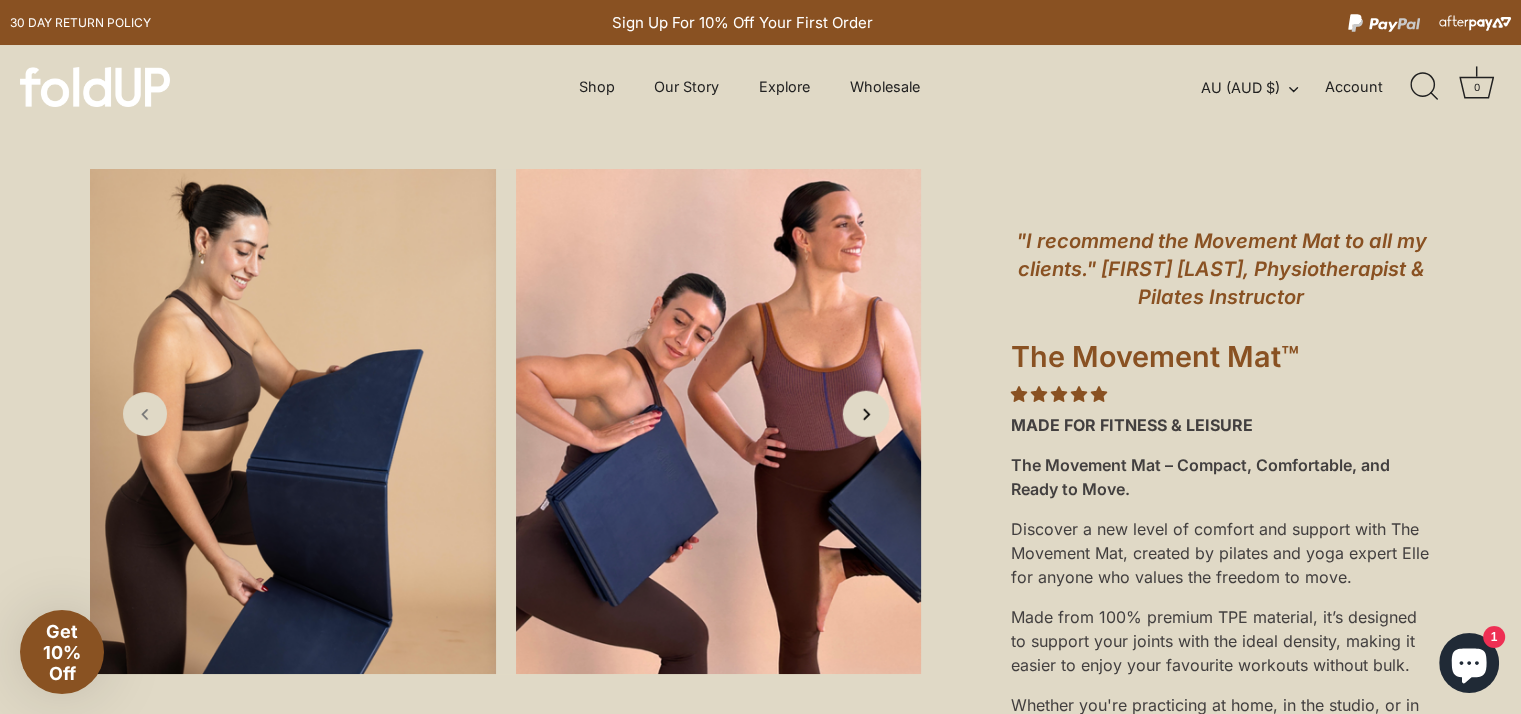click 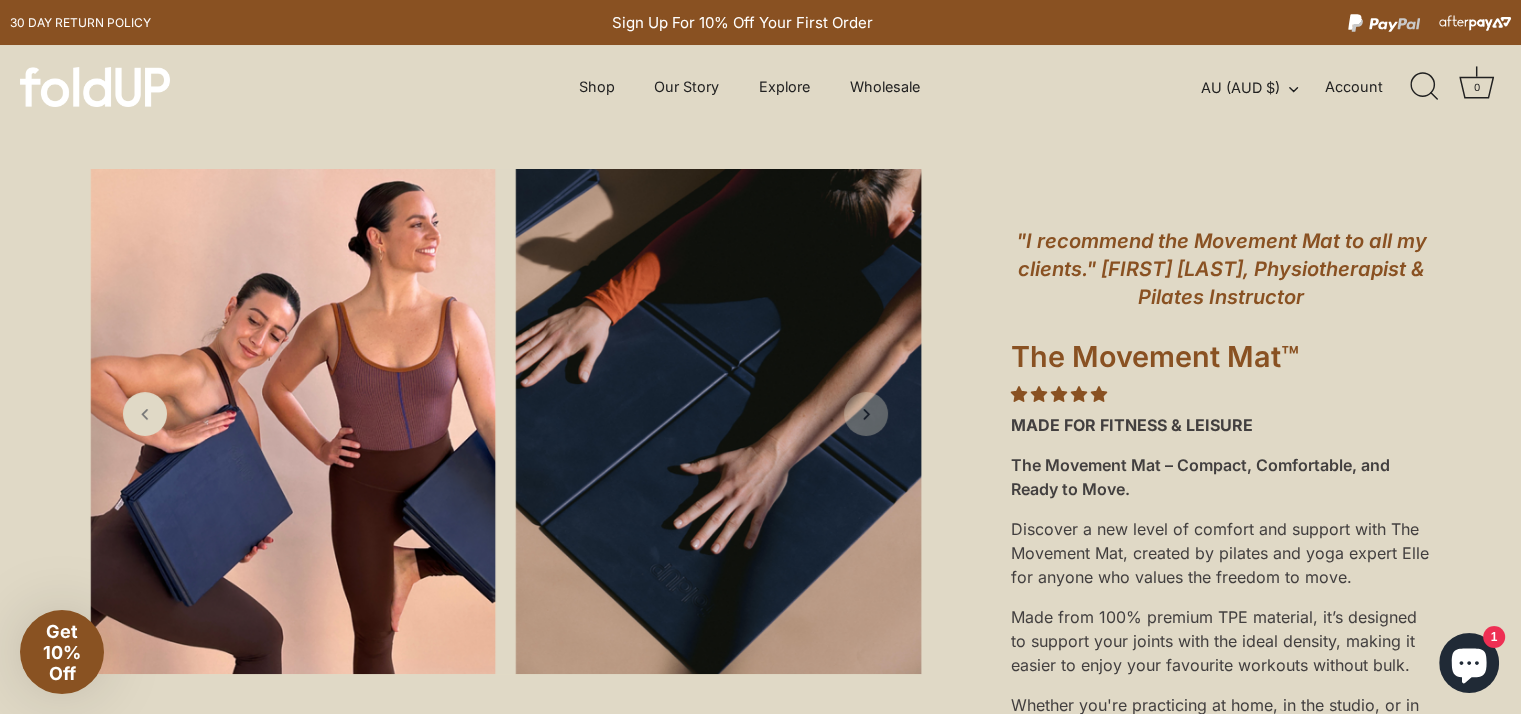 click 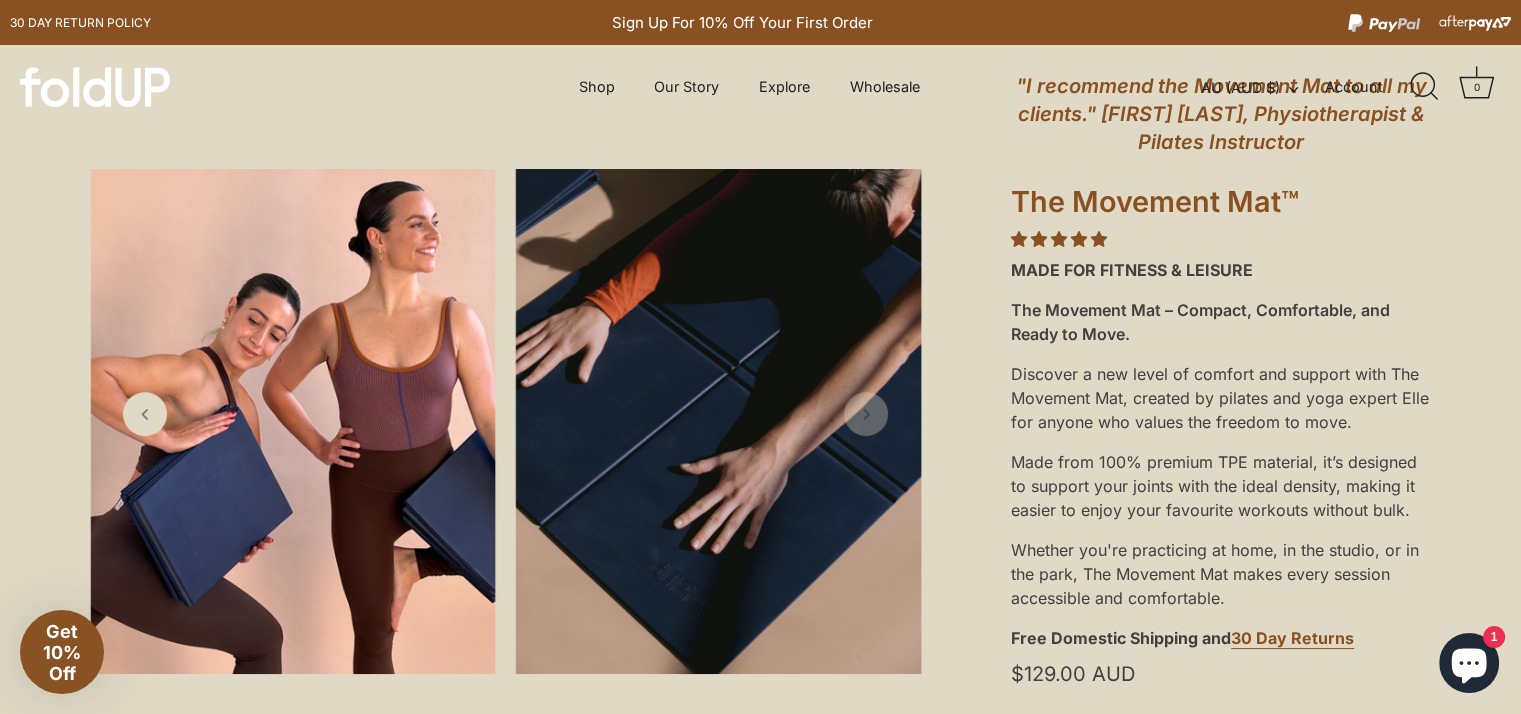 scroll, scrollTop: 200, scrollLeft: 0, axis: vertical 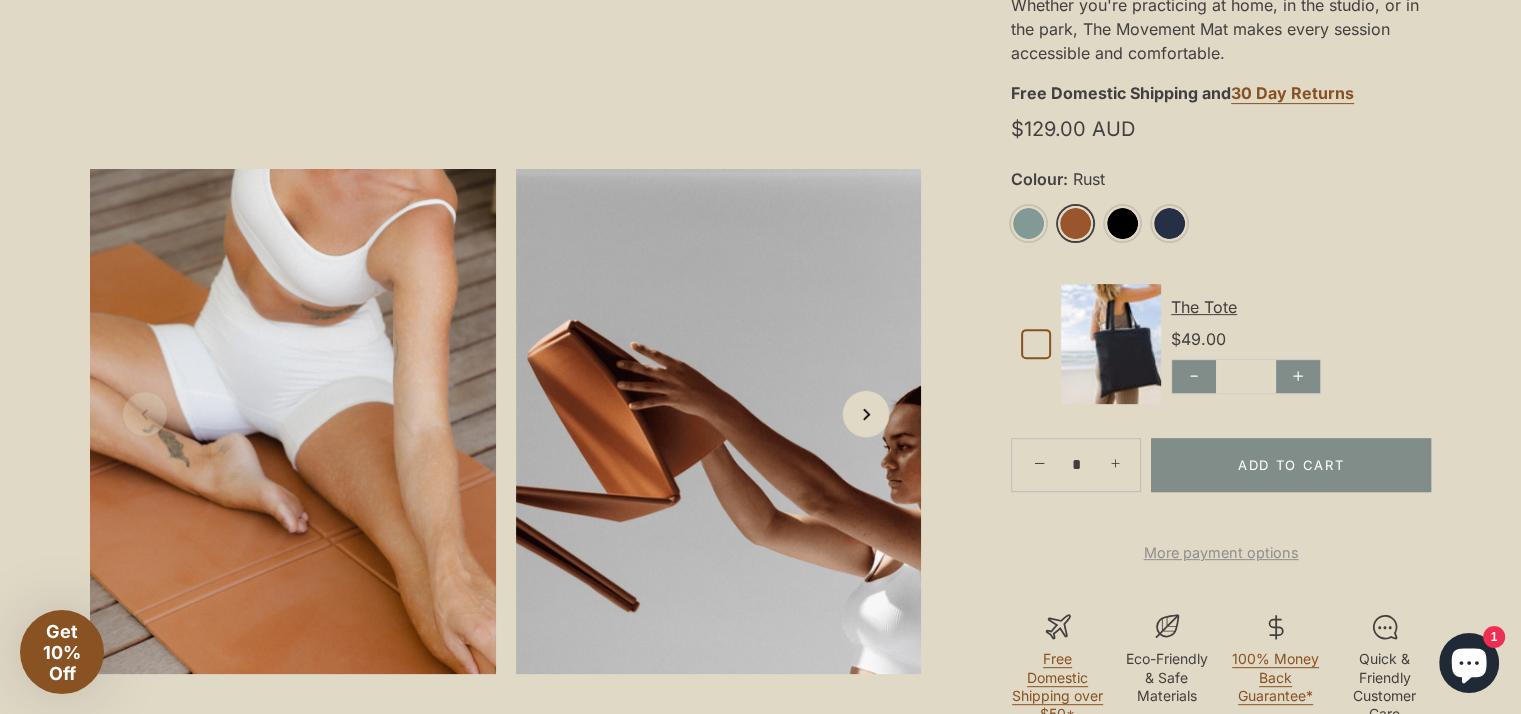 click 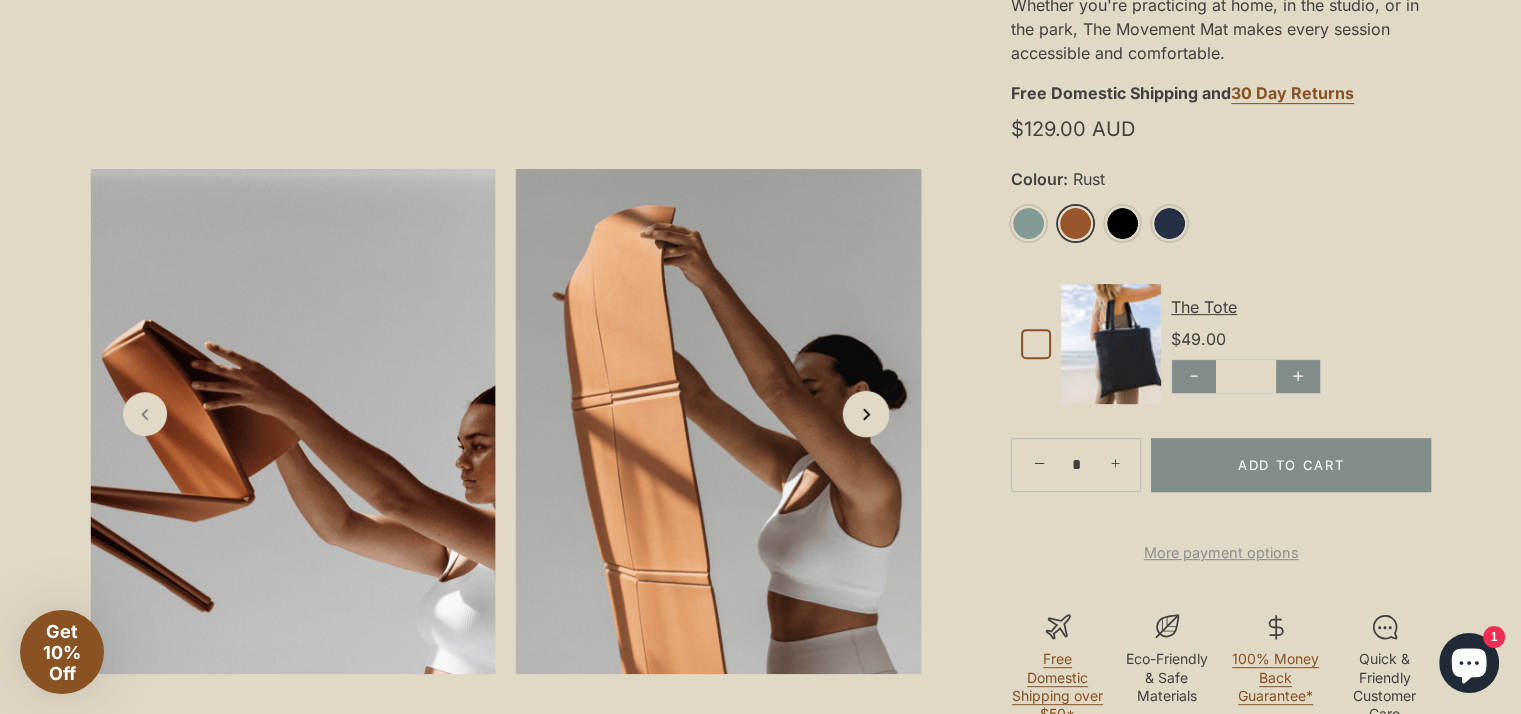 click 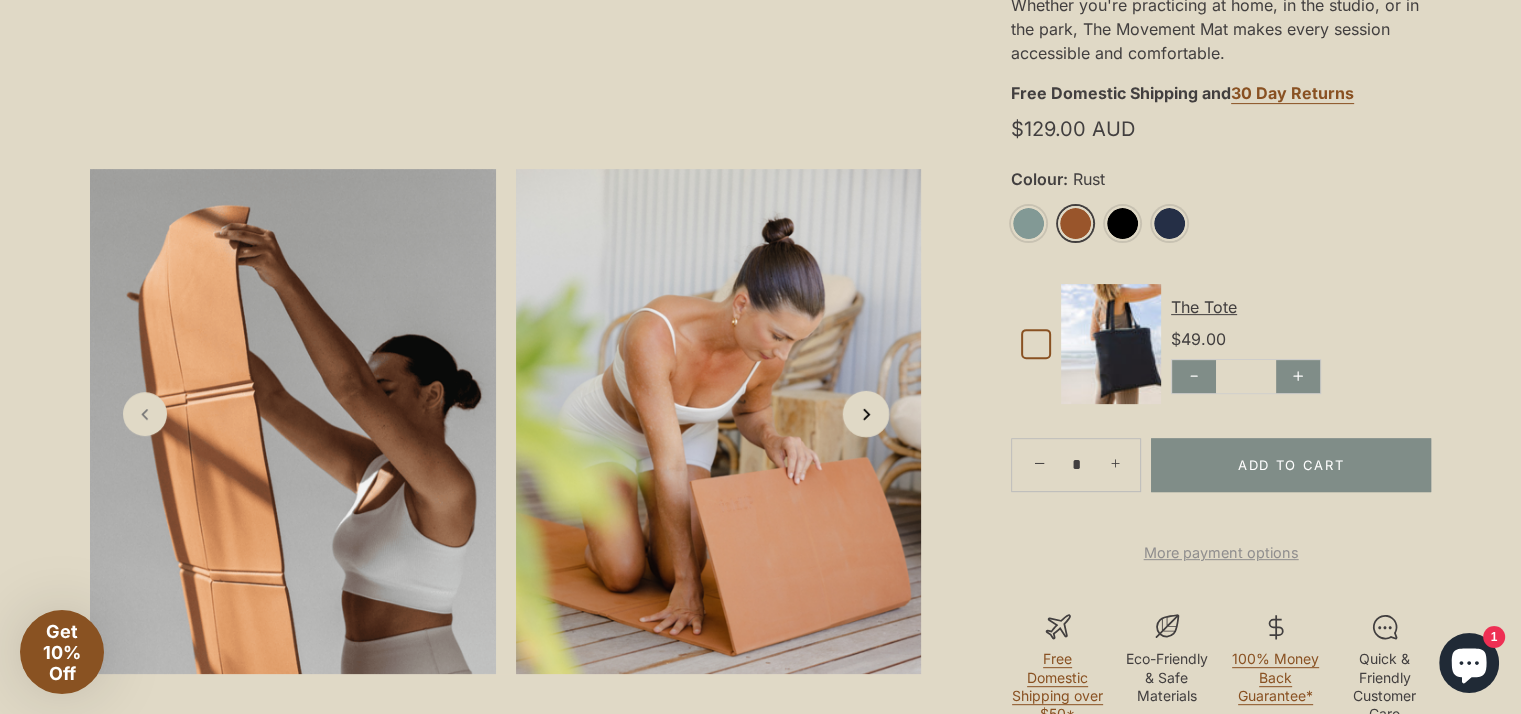 click 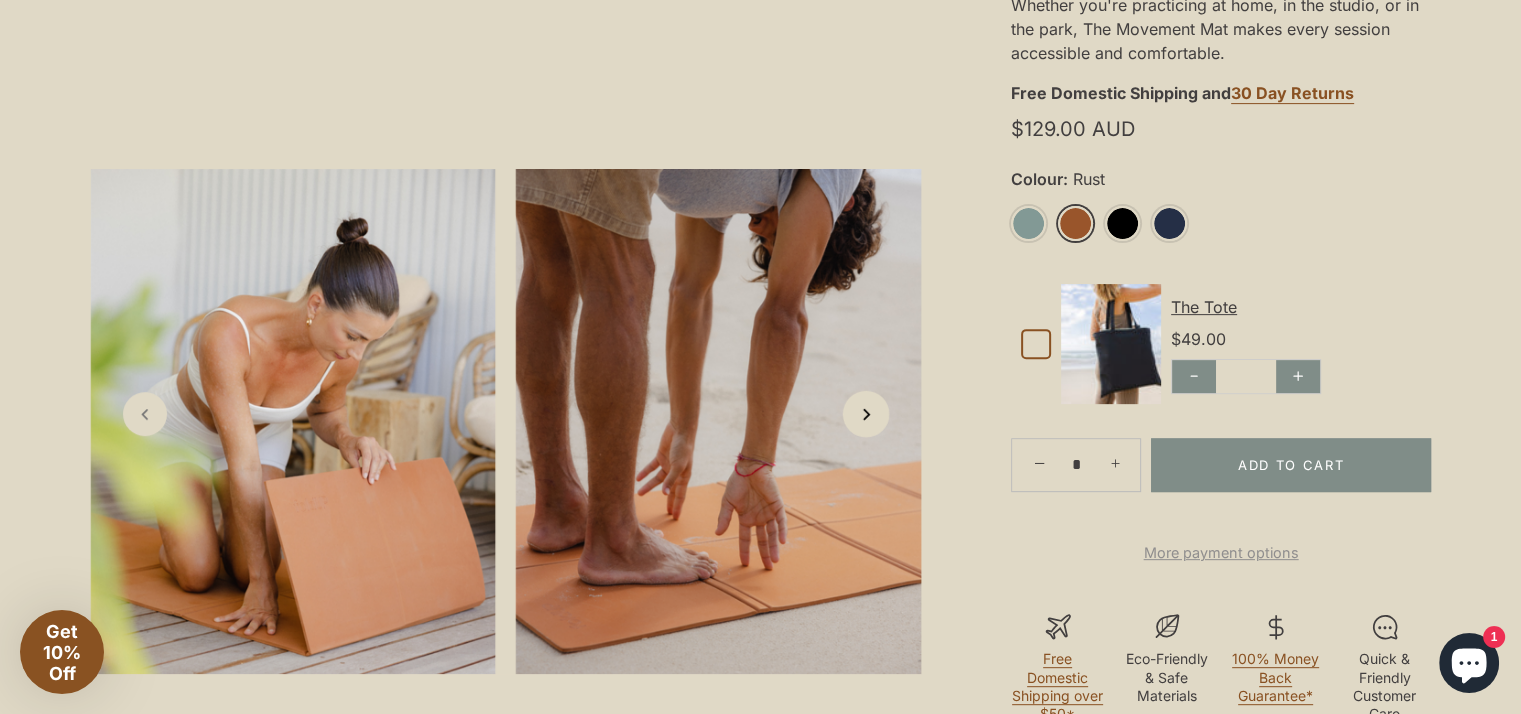 click 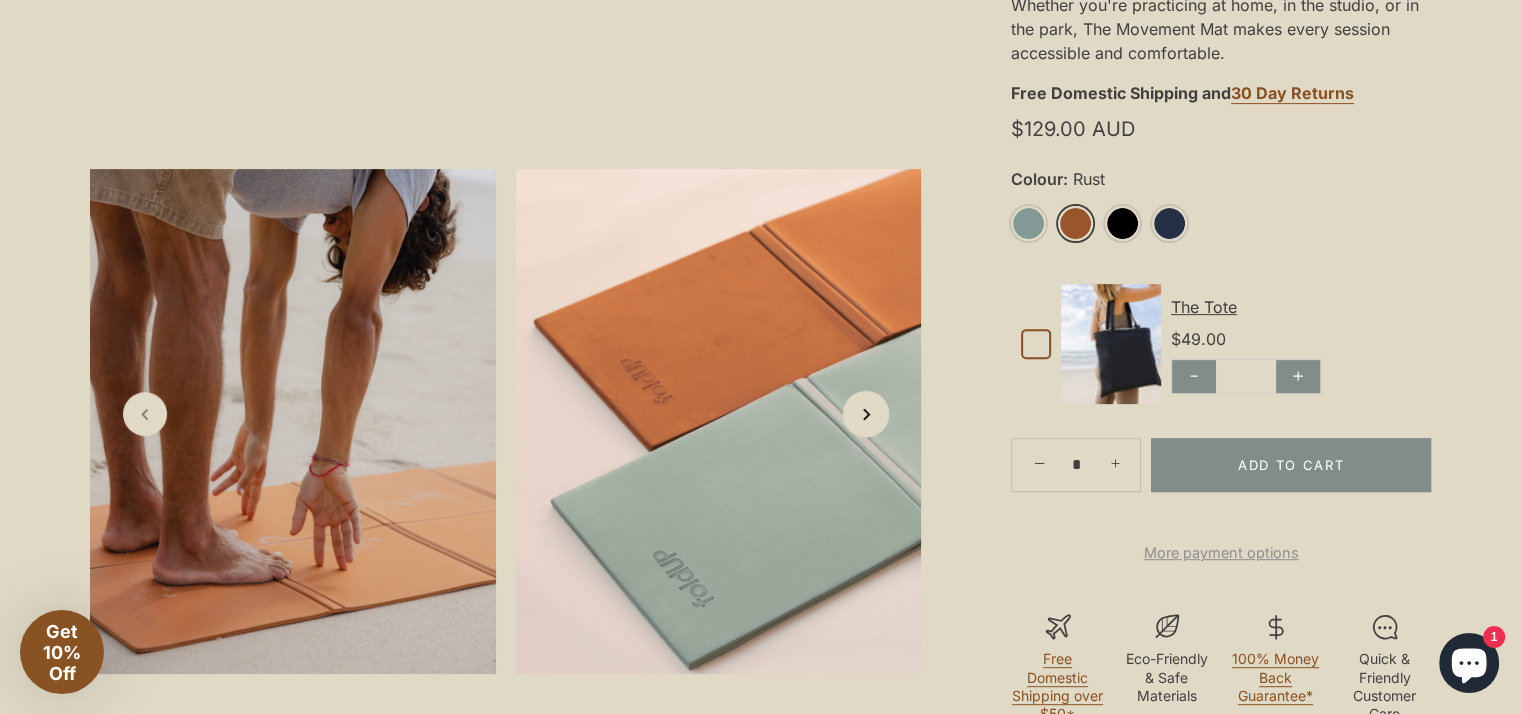 click 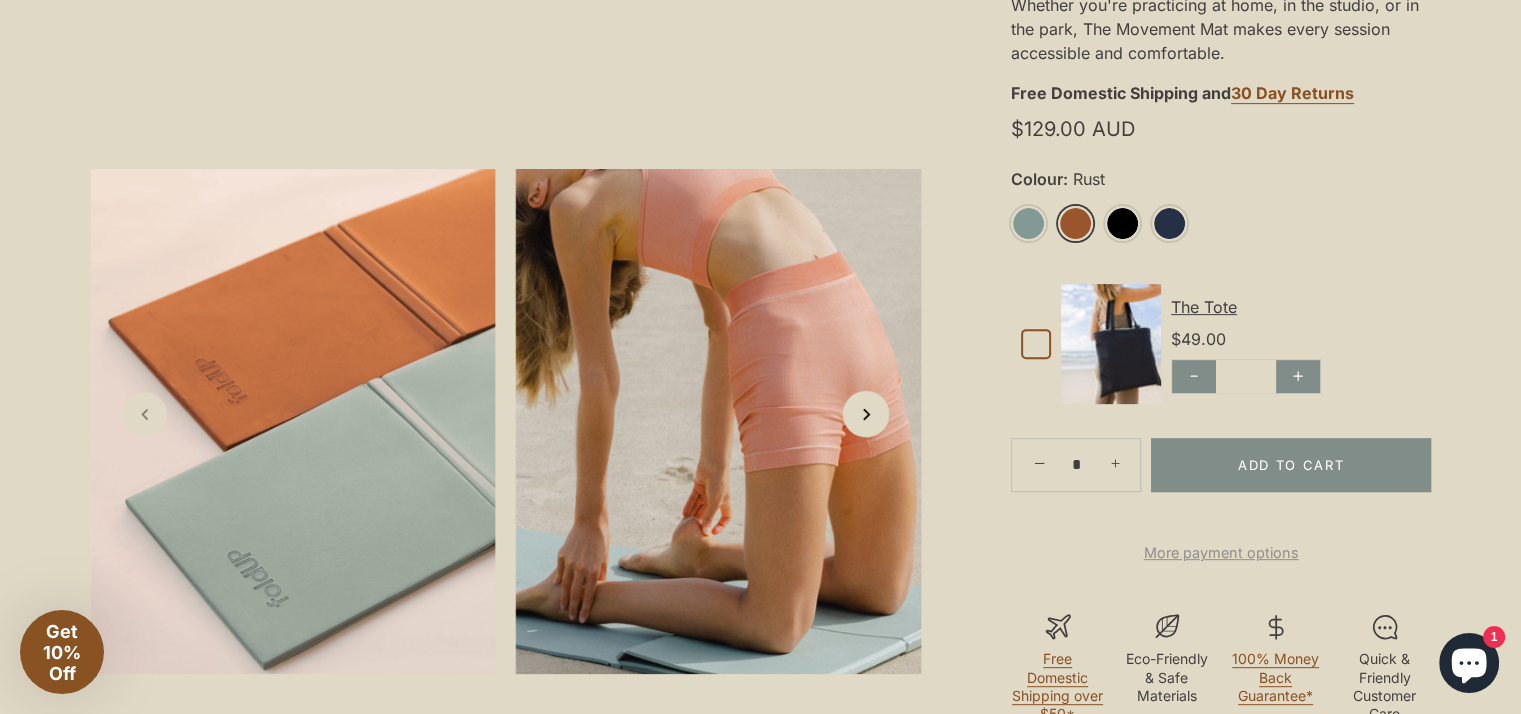 click 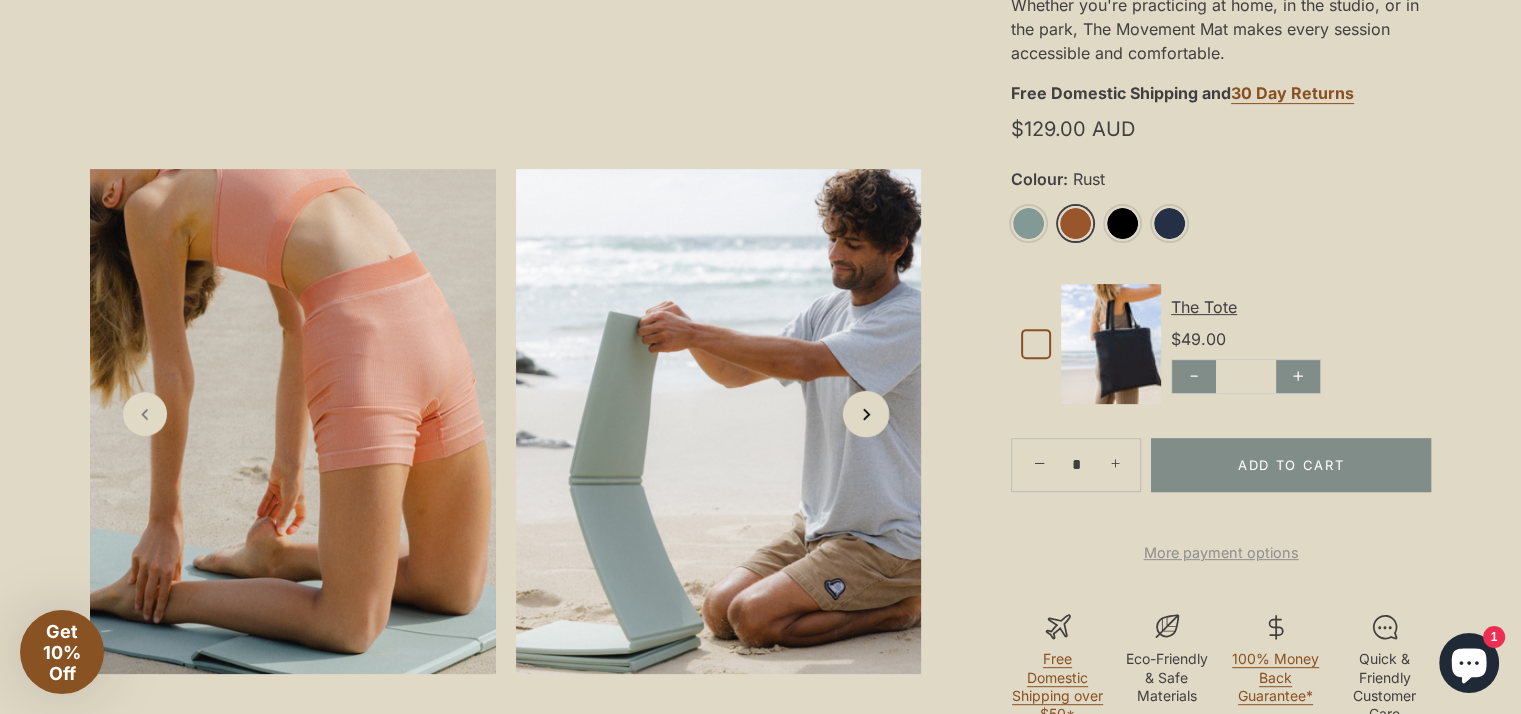 click 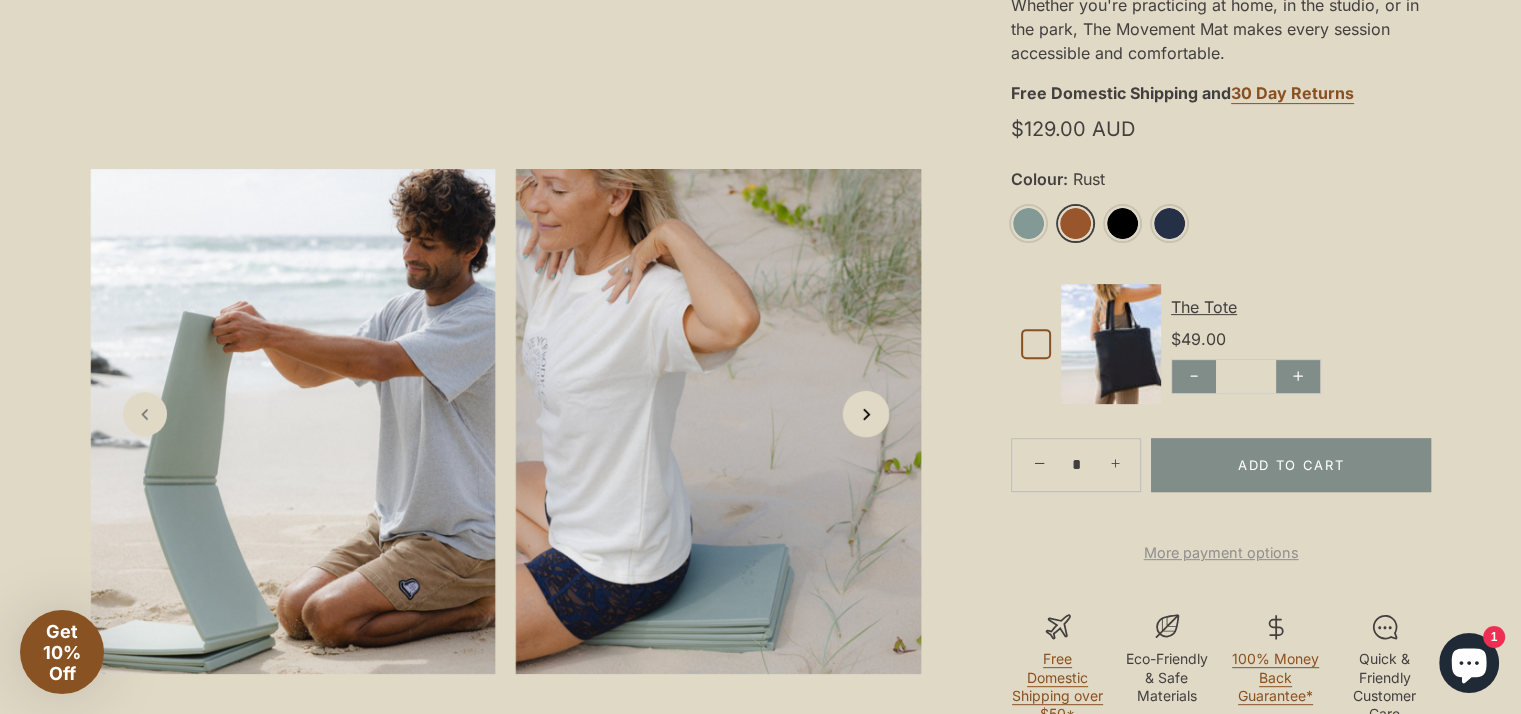 click 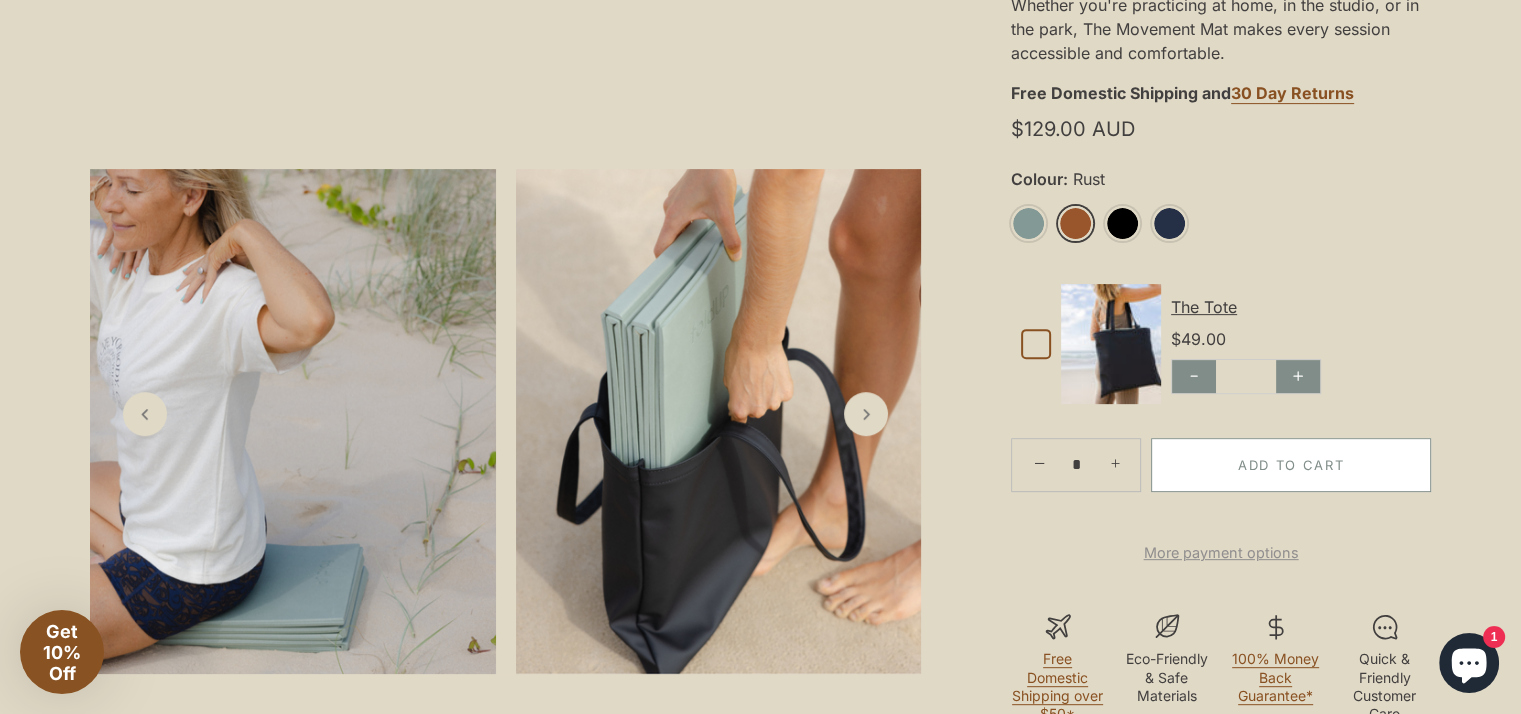 click on "Add to Cart" at bounding box center [1291, 465] 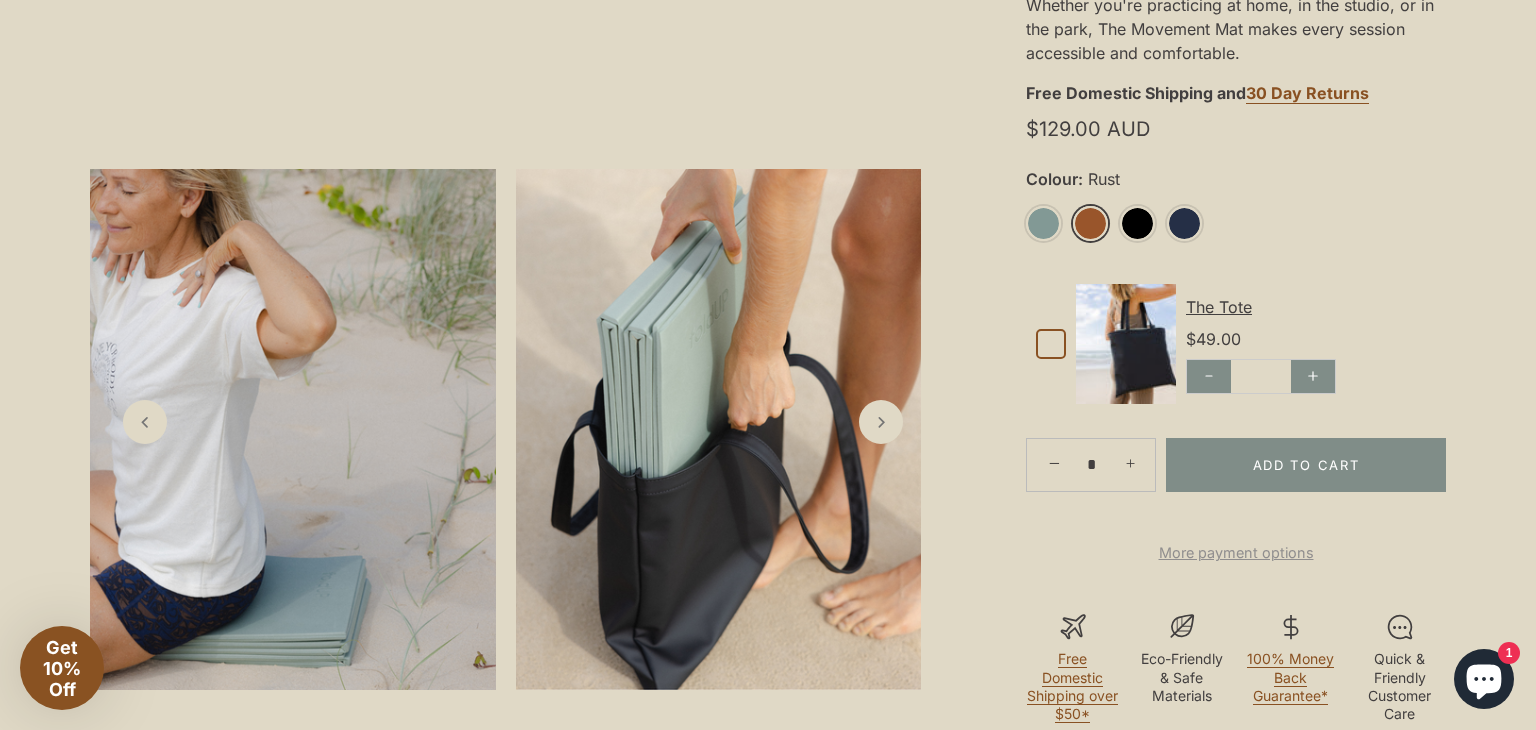 click at bounding box center (768, 6613) 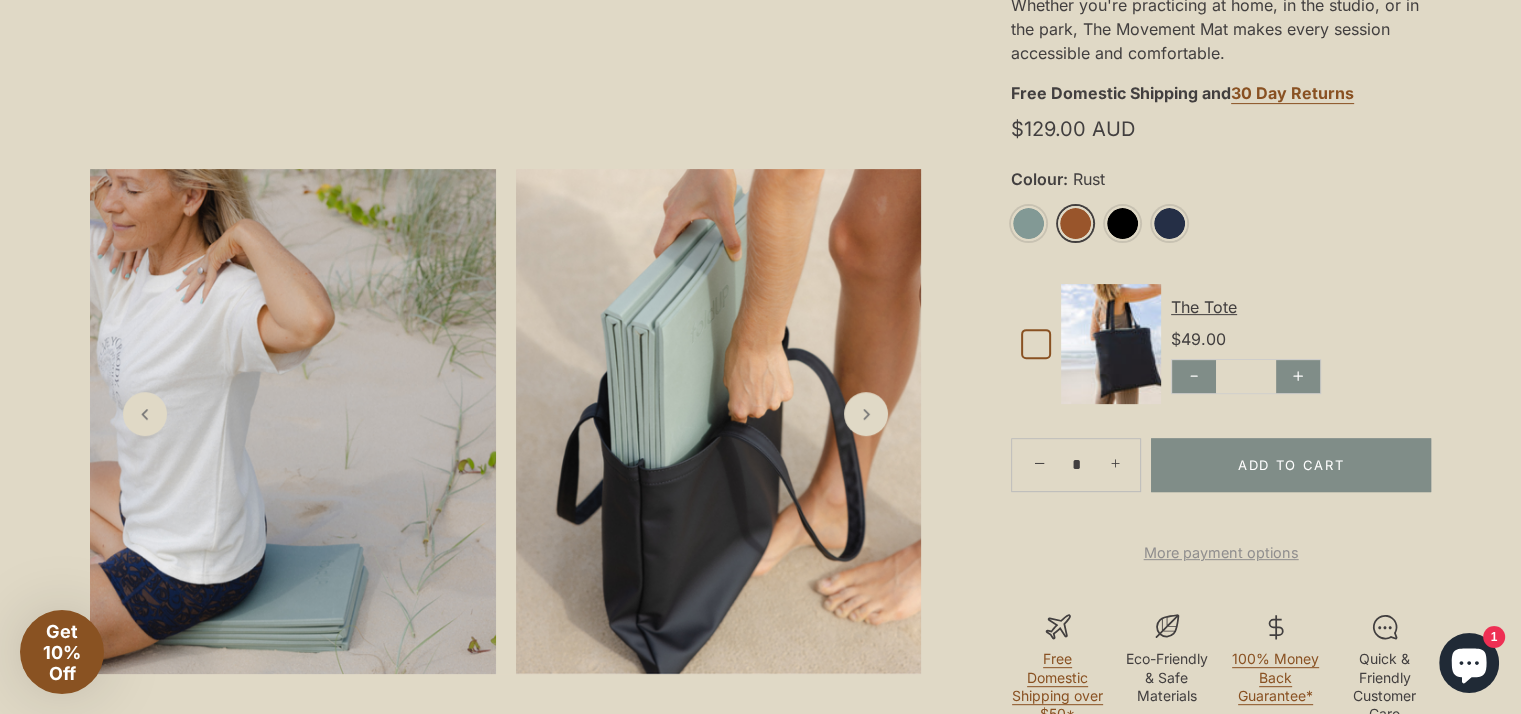 click on "Get 10% Off" at bounding box center [62, 652] 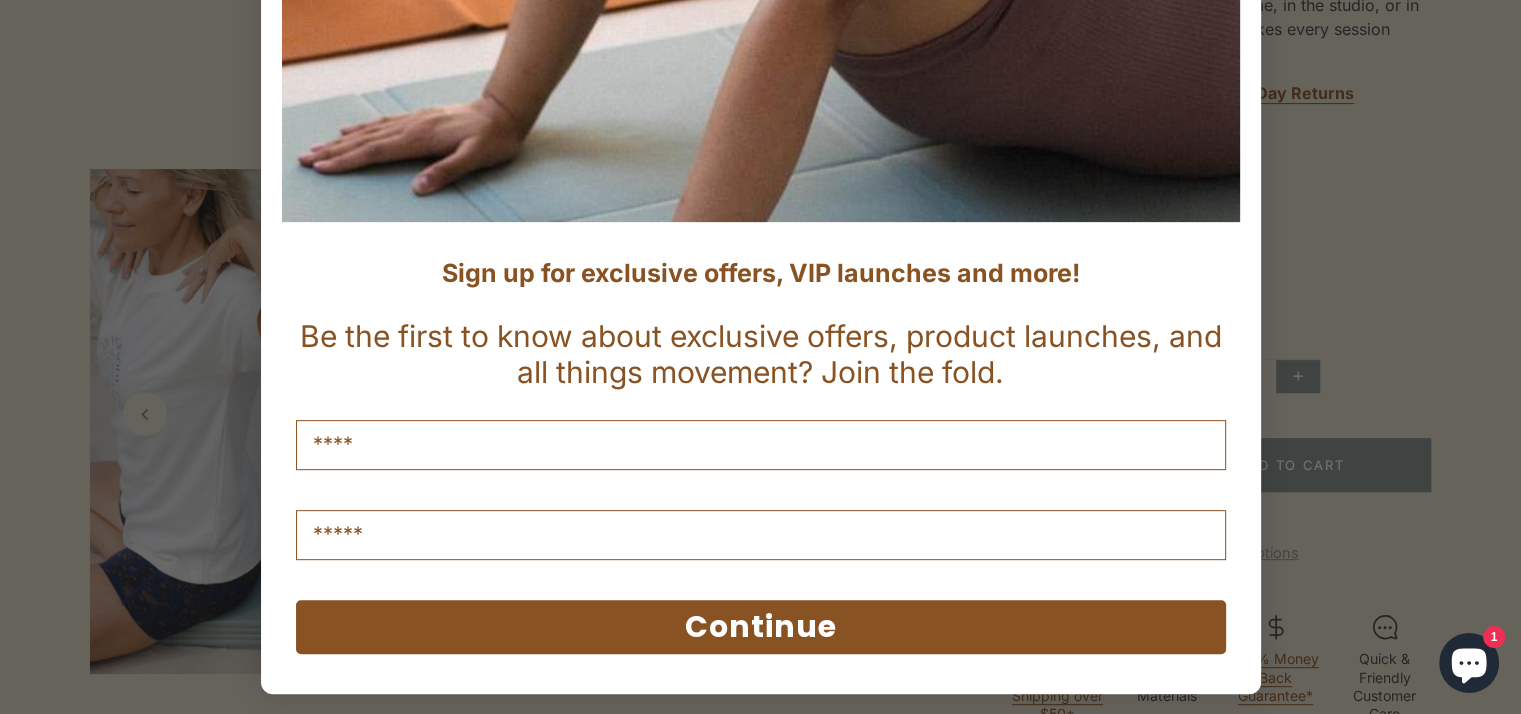 scroll, scrollTop: 787, scrollLeft: 0, axis: vertical 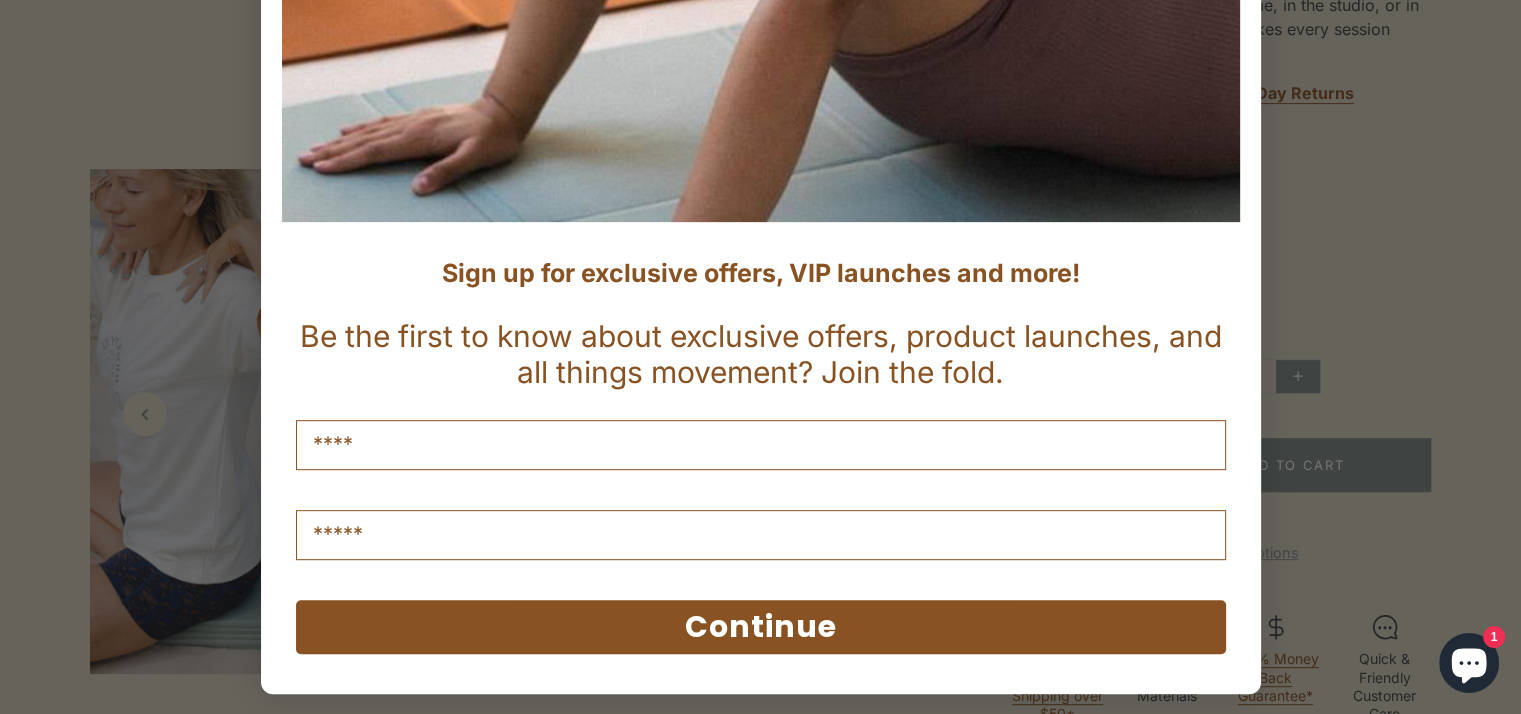 click at bounding box center (761, 445) 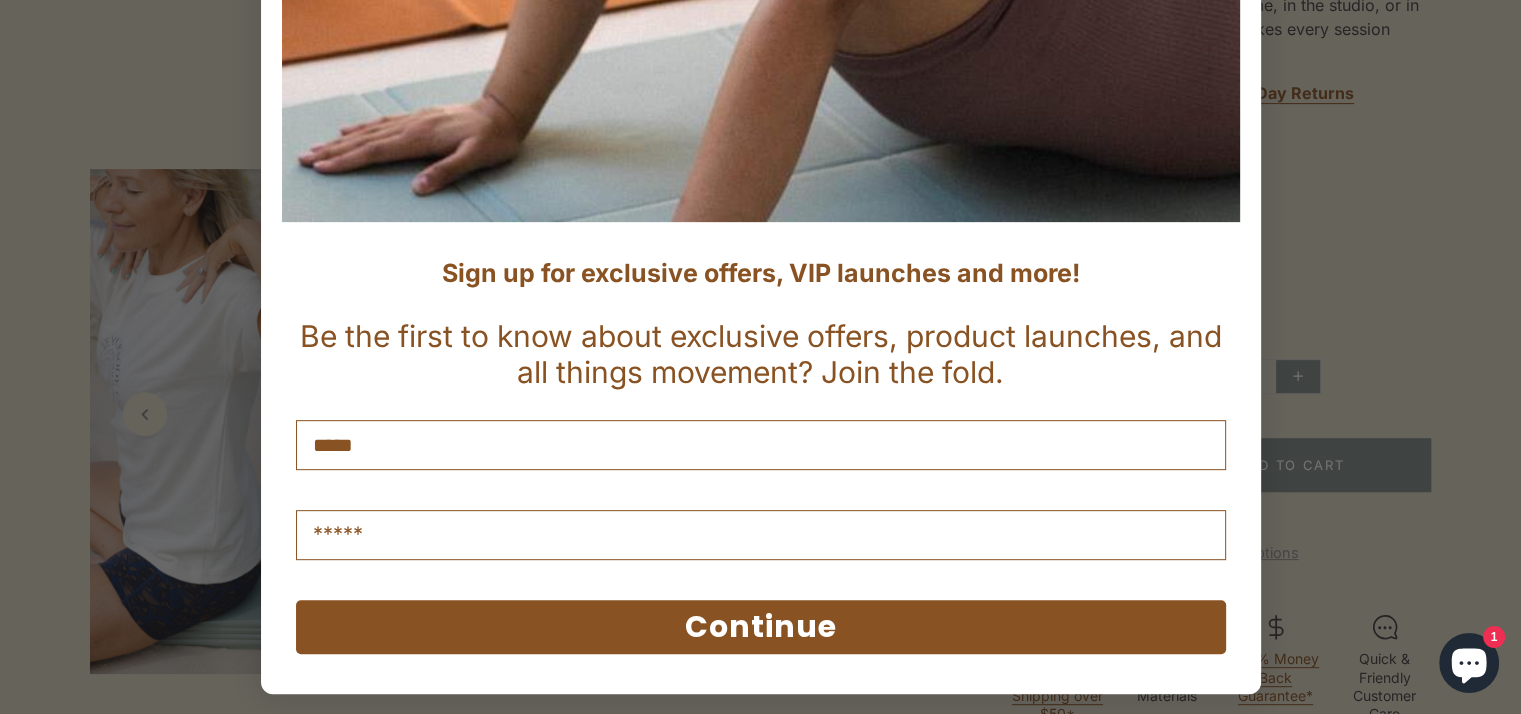 type on "*****" 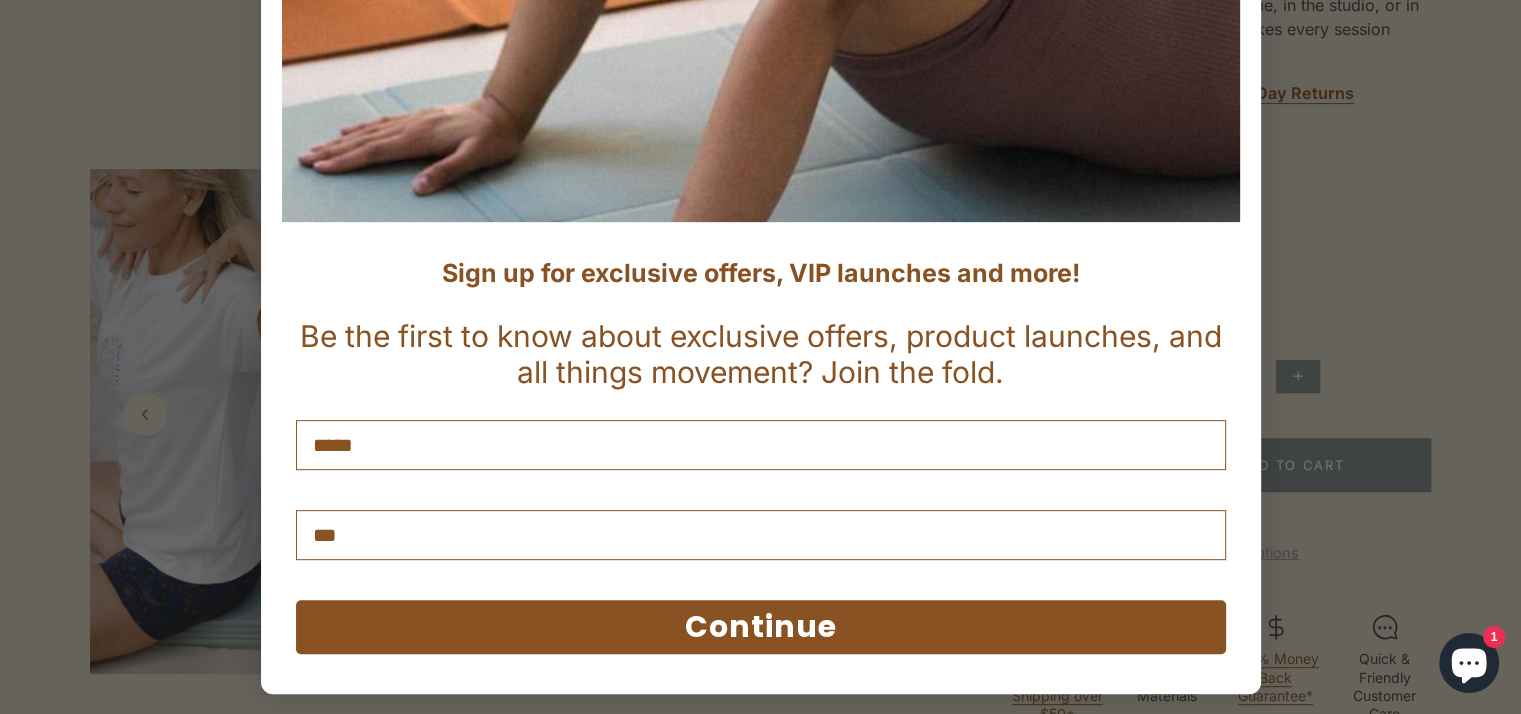type on "**********" 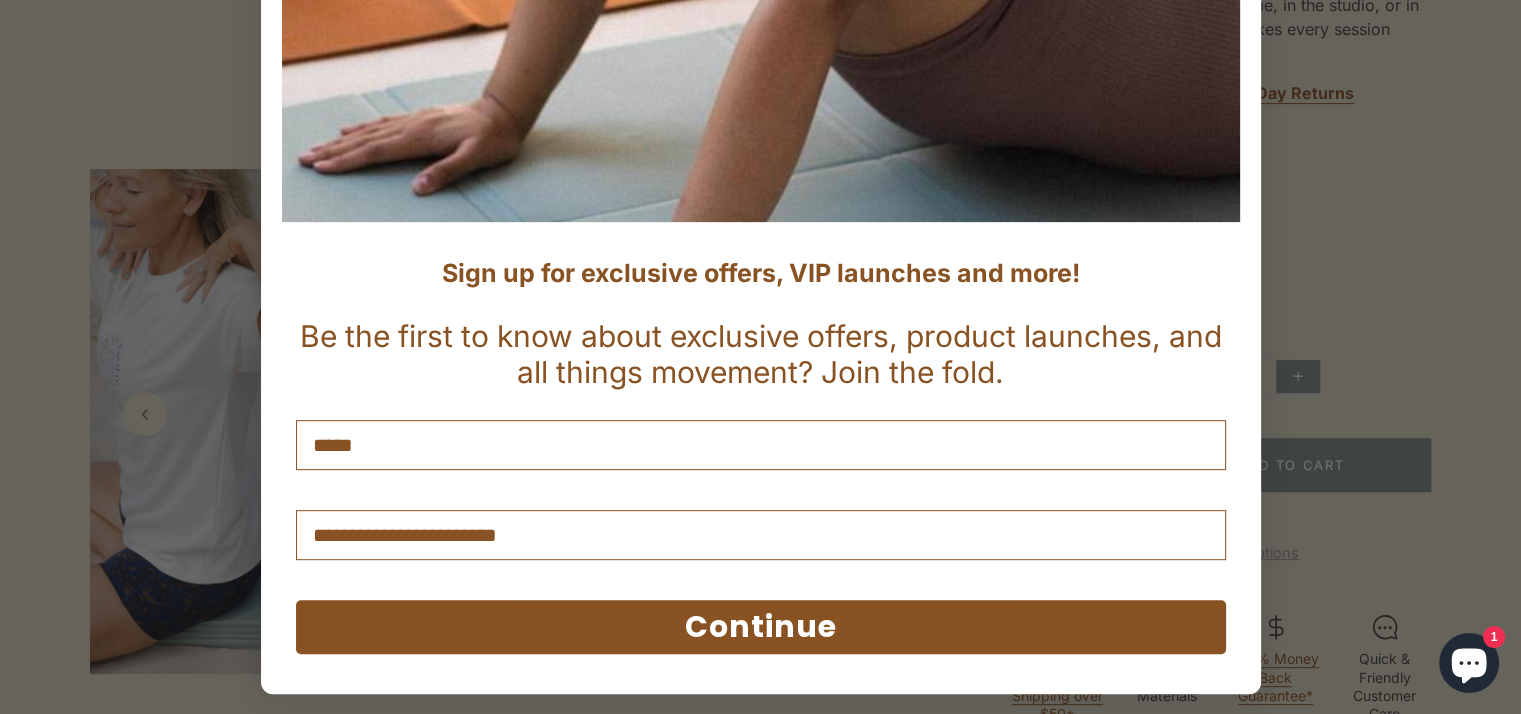 click on "Continue" at bounding box center [761, 627] 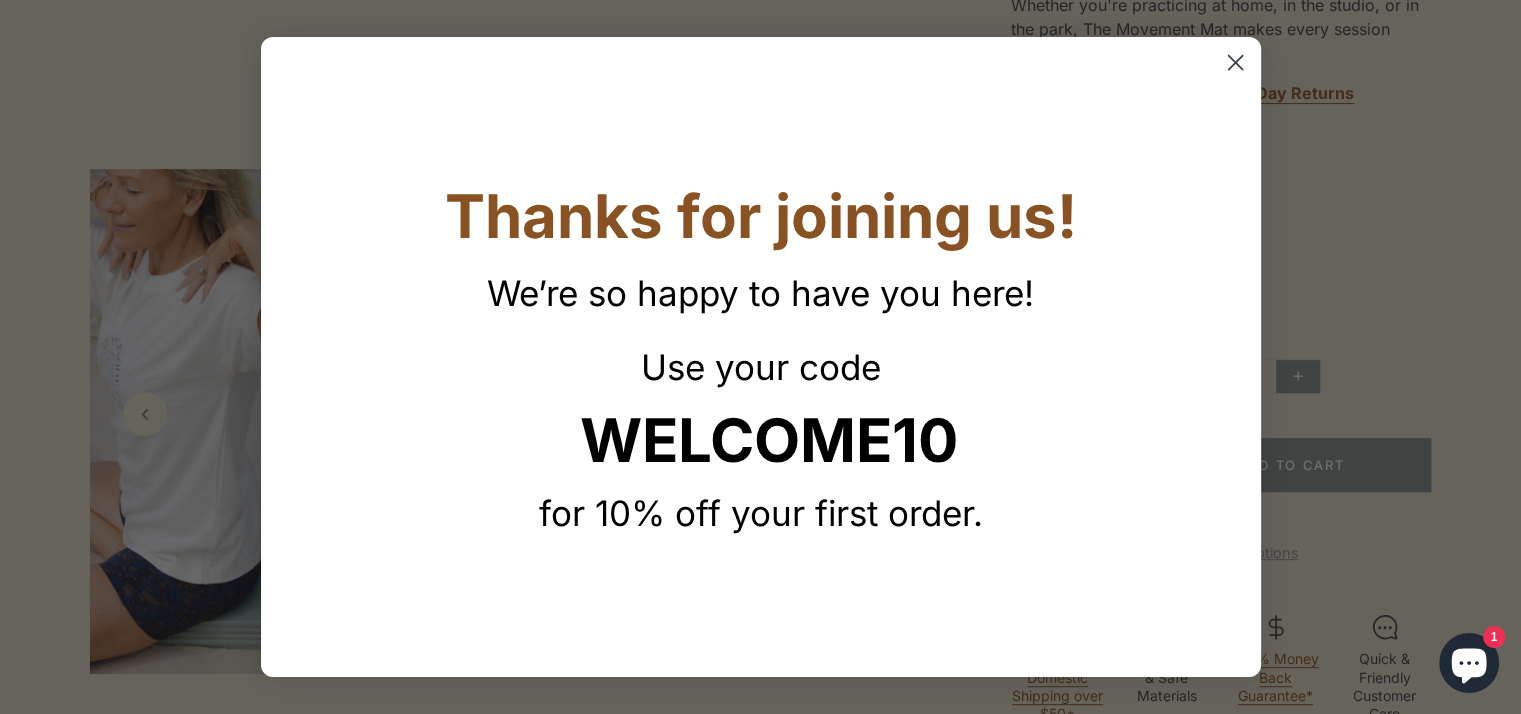scroll, scrollTop: 0, scrollLeft: 0, axis: both 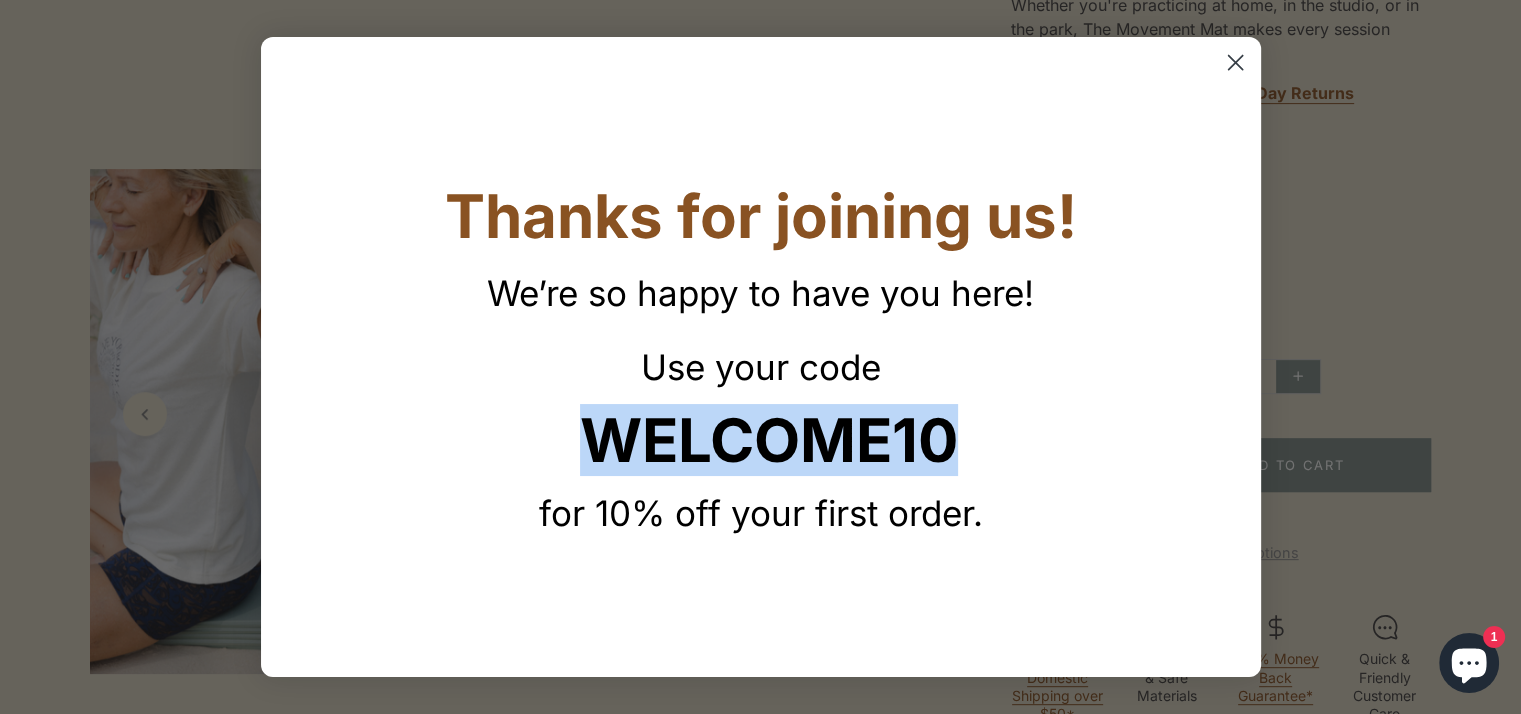 drag, startPoint x: 579, startPoint y: 429, endPoint x: 1000, endPoint y: 446, distance: 421.34308 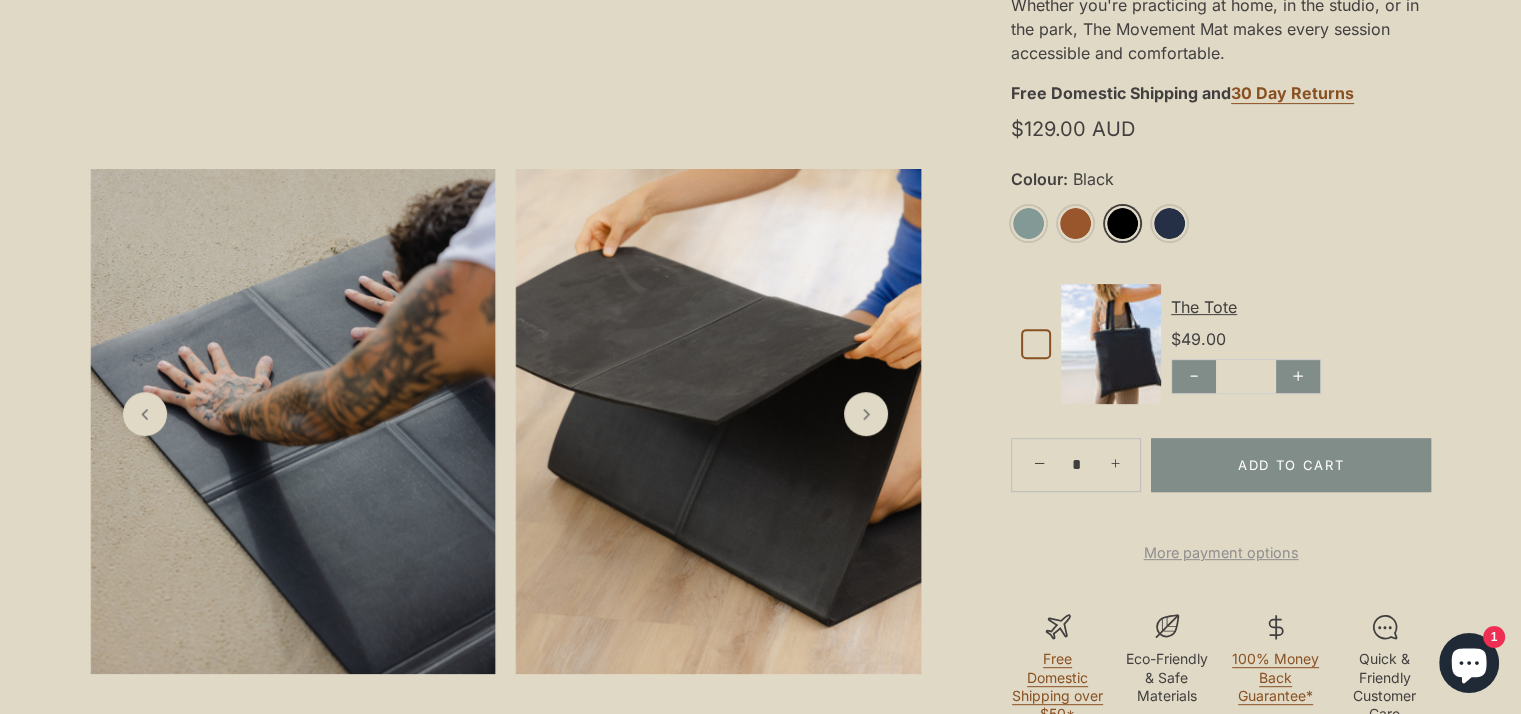 click on "Black" at bounding box center (1128, 224) 